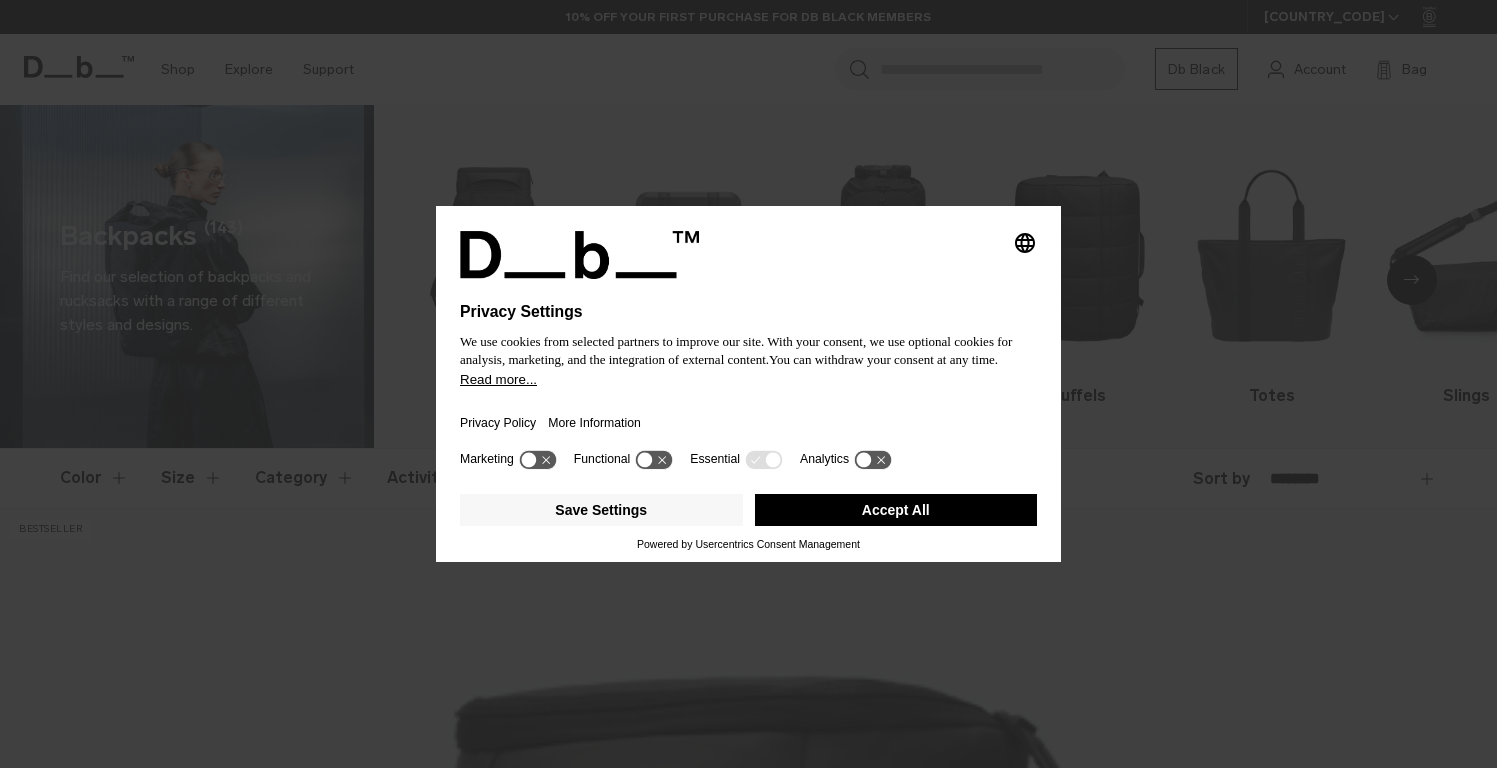 scroll, scrollTop: 0, scrollLeft: 0, axis: both 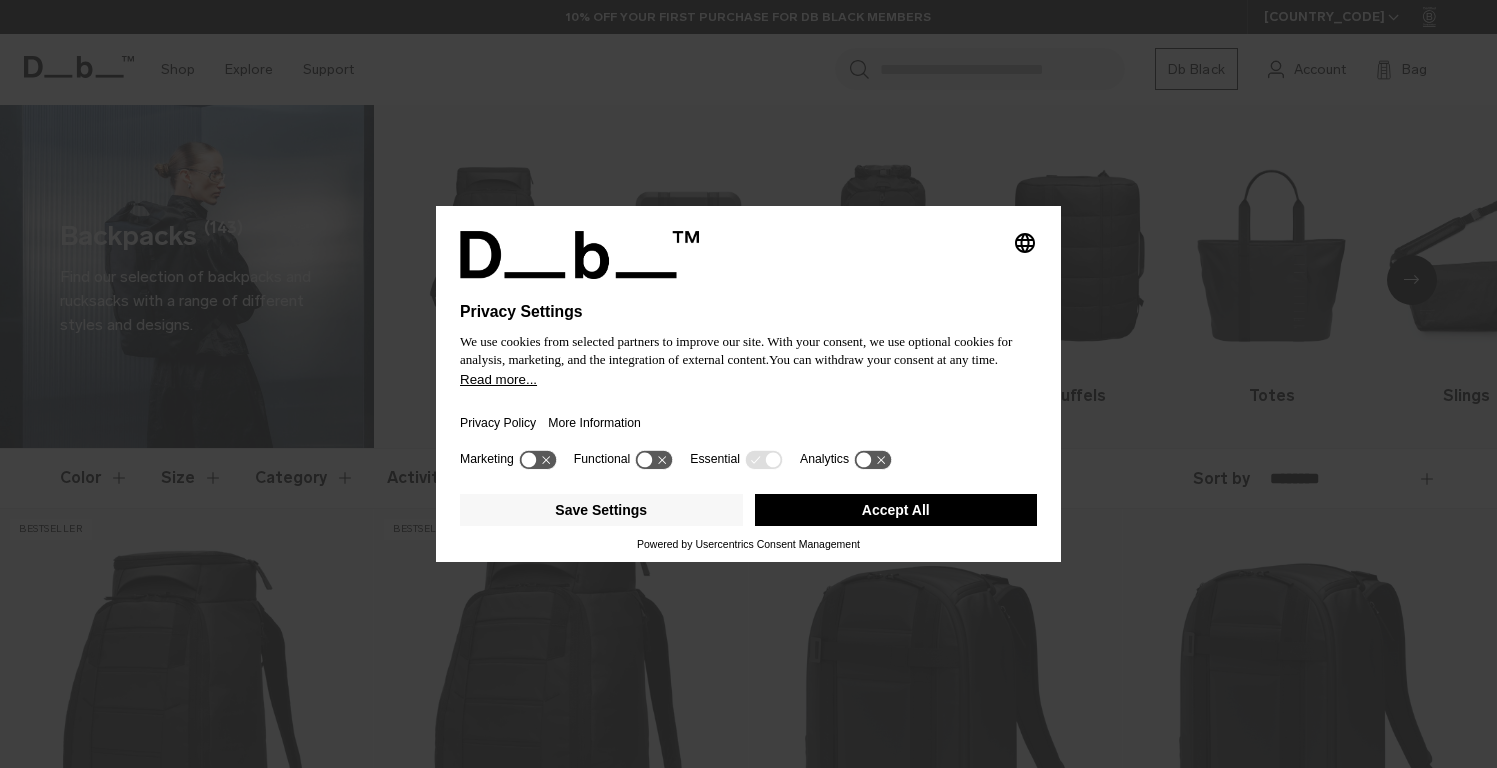 click on "Accept All" at bounding box center (896, 510) 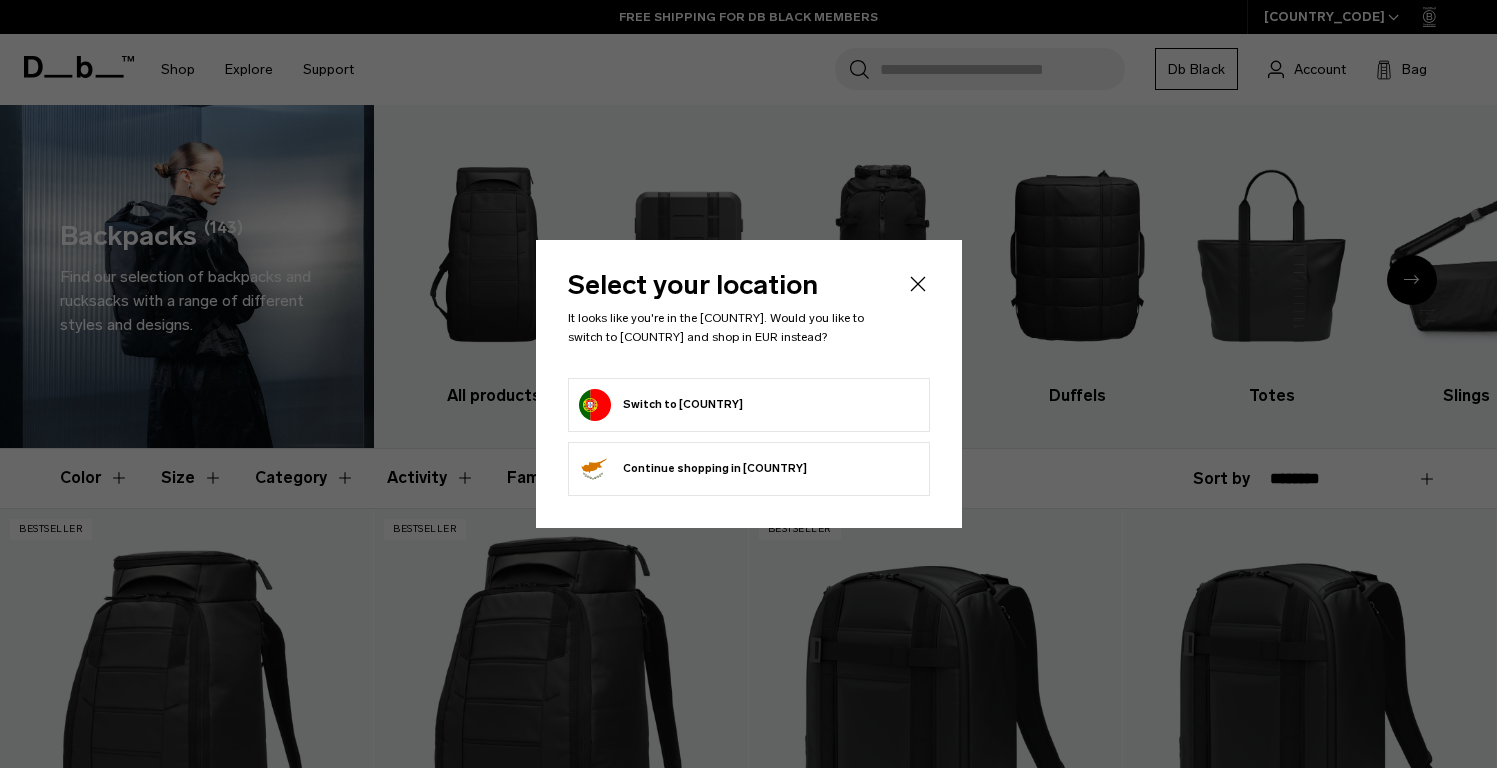 click on "Switch to Portugal" at bounding box center [749, 405] 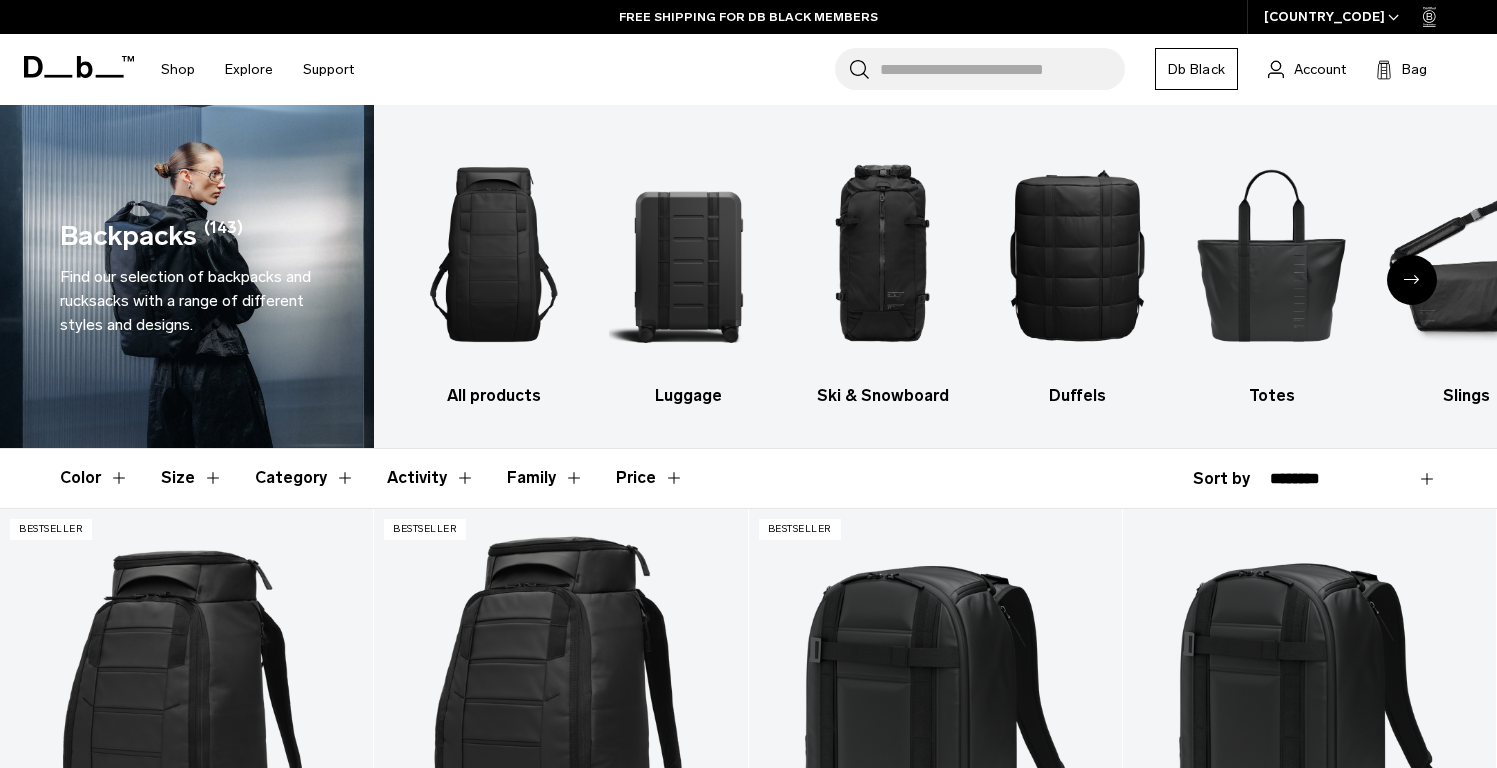 click on "CY" at bounding box center [1332, 17] 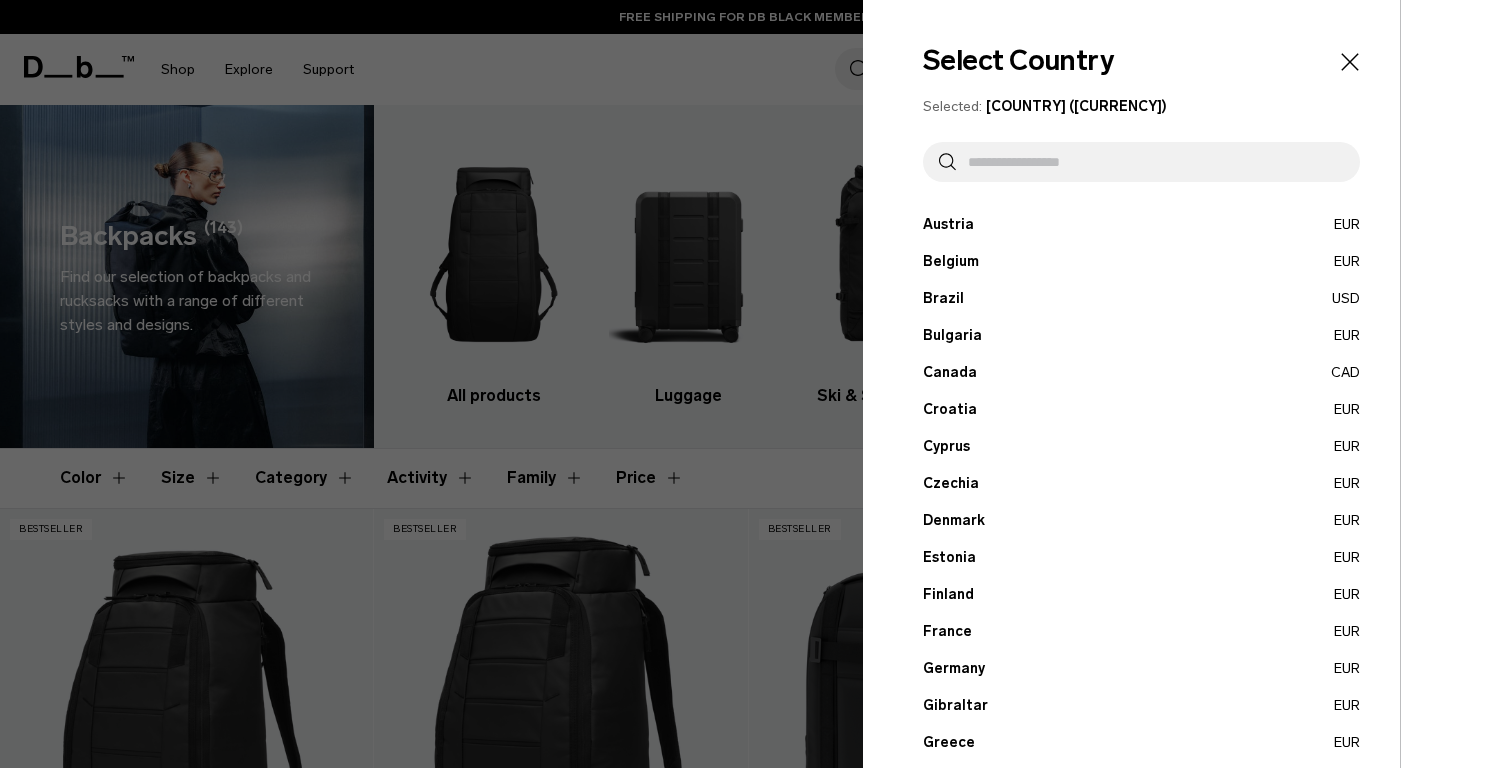 click at bounding box center (1150, 162) 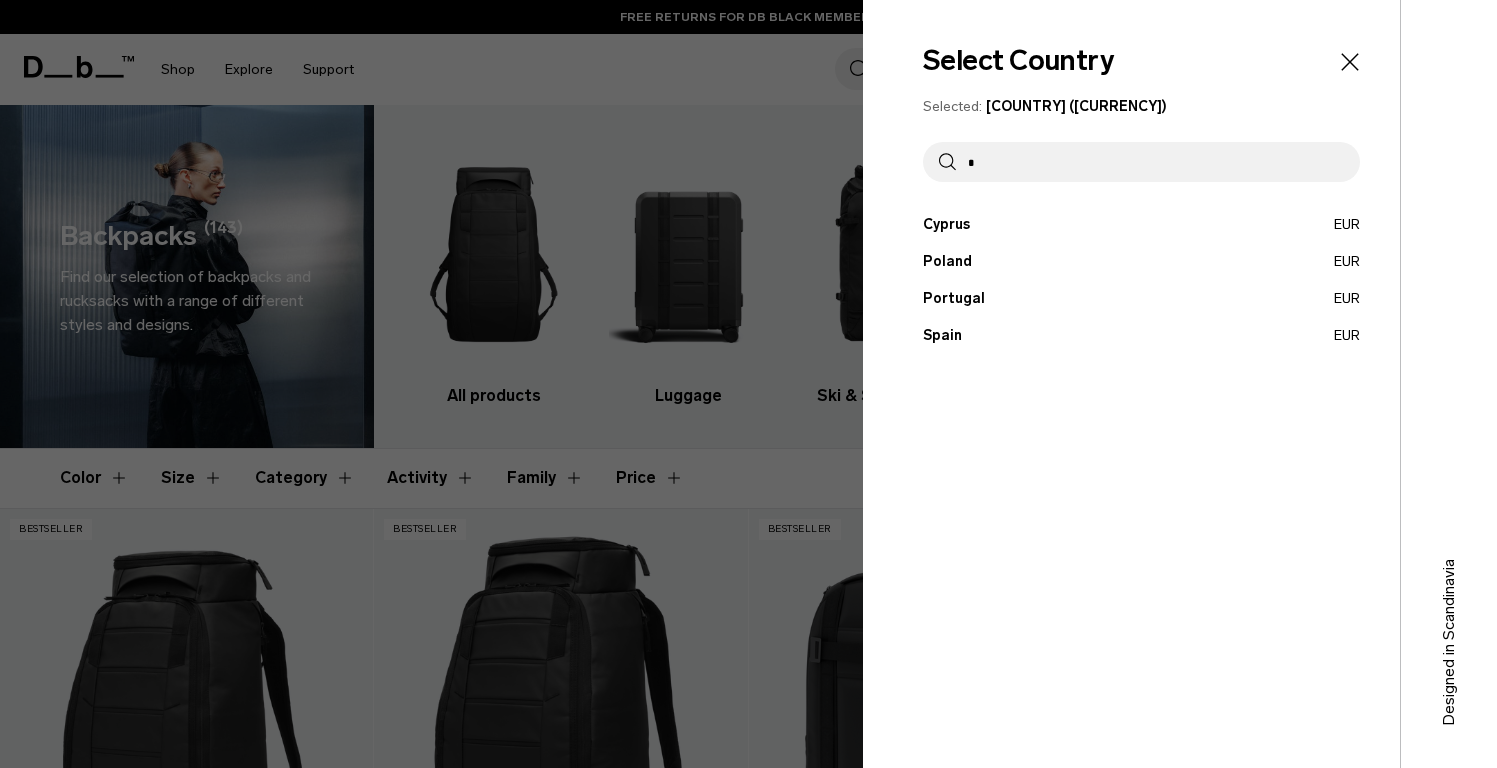 type on "*" 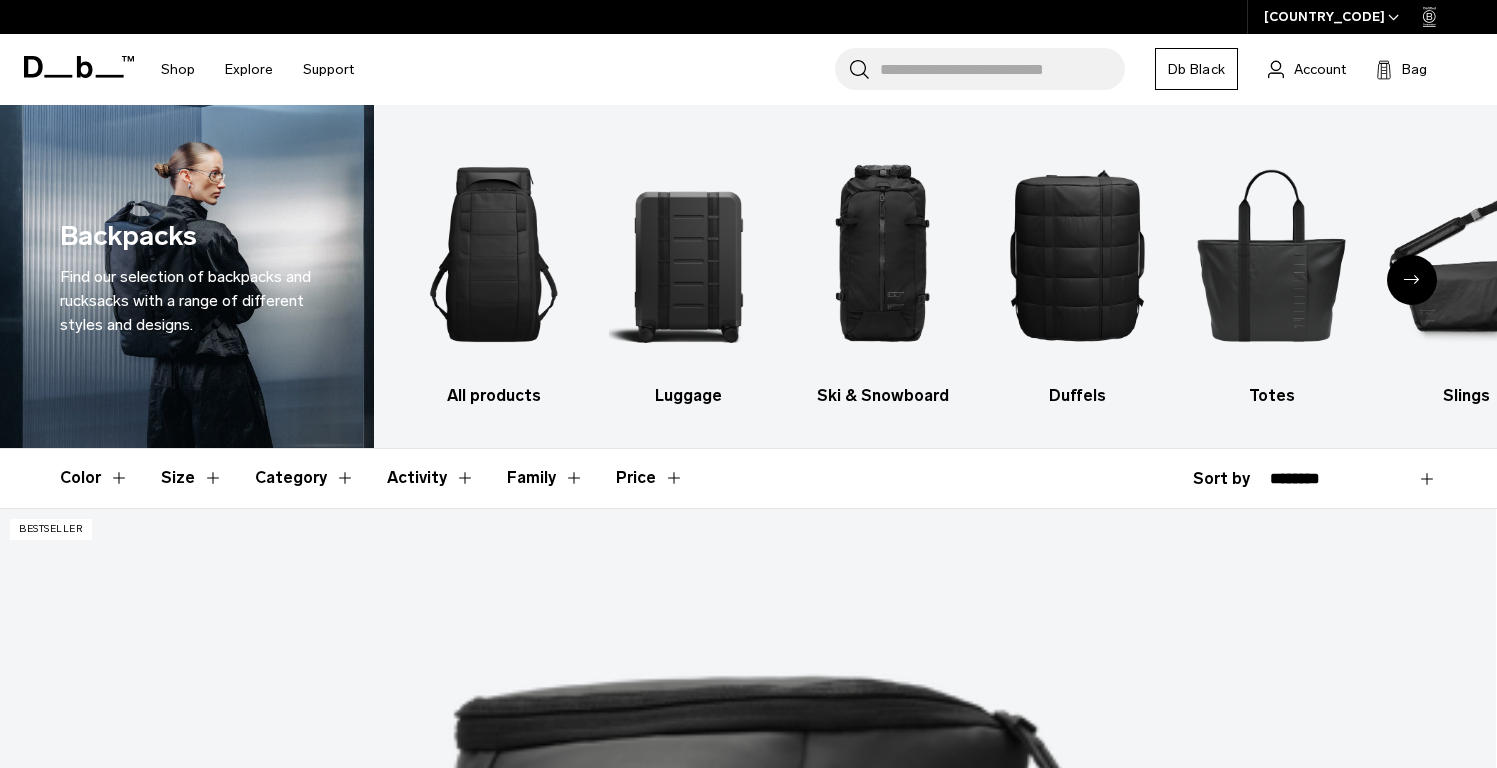 scroll, scrollTop: 0, scrollLeft: 0, axis: both 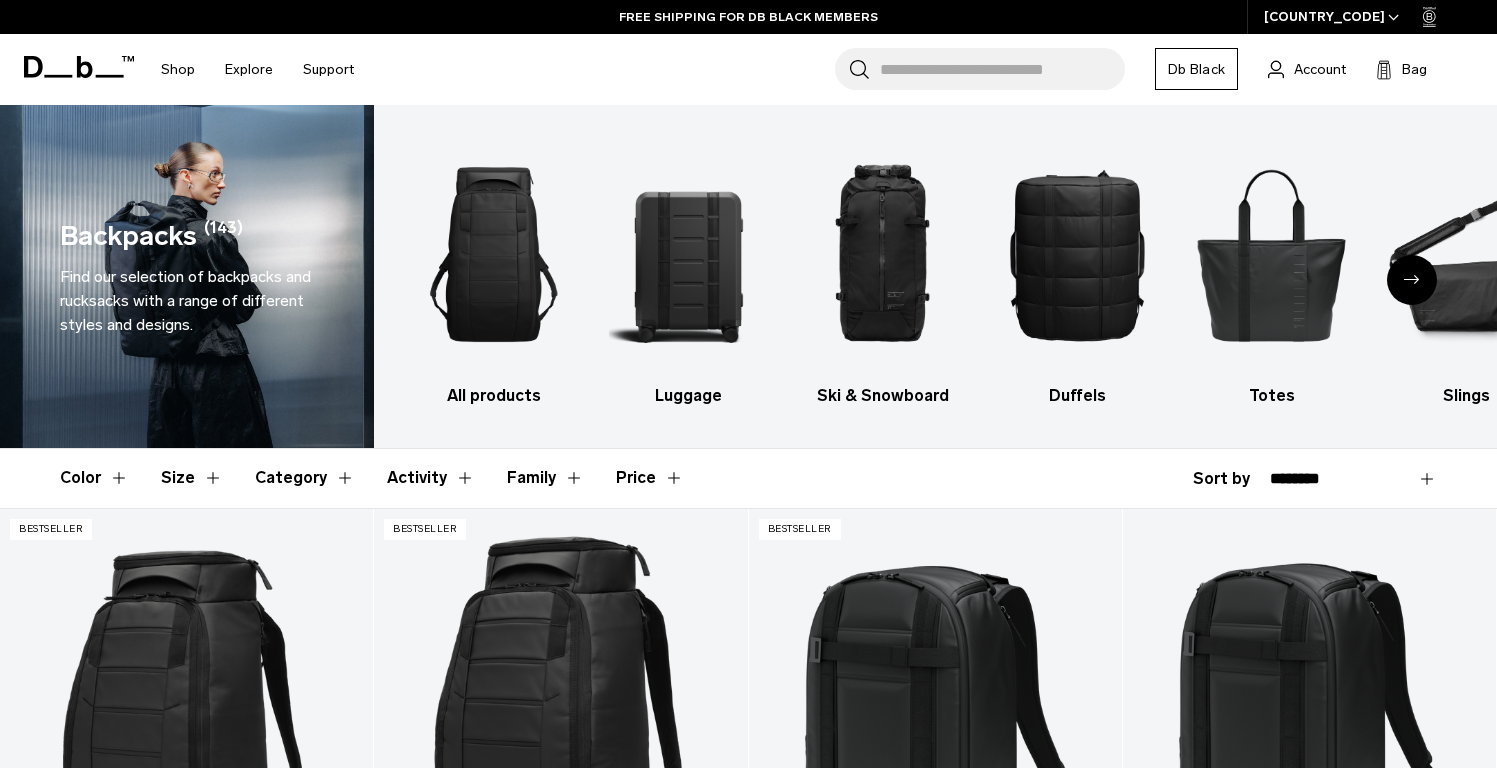 click 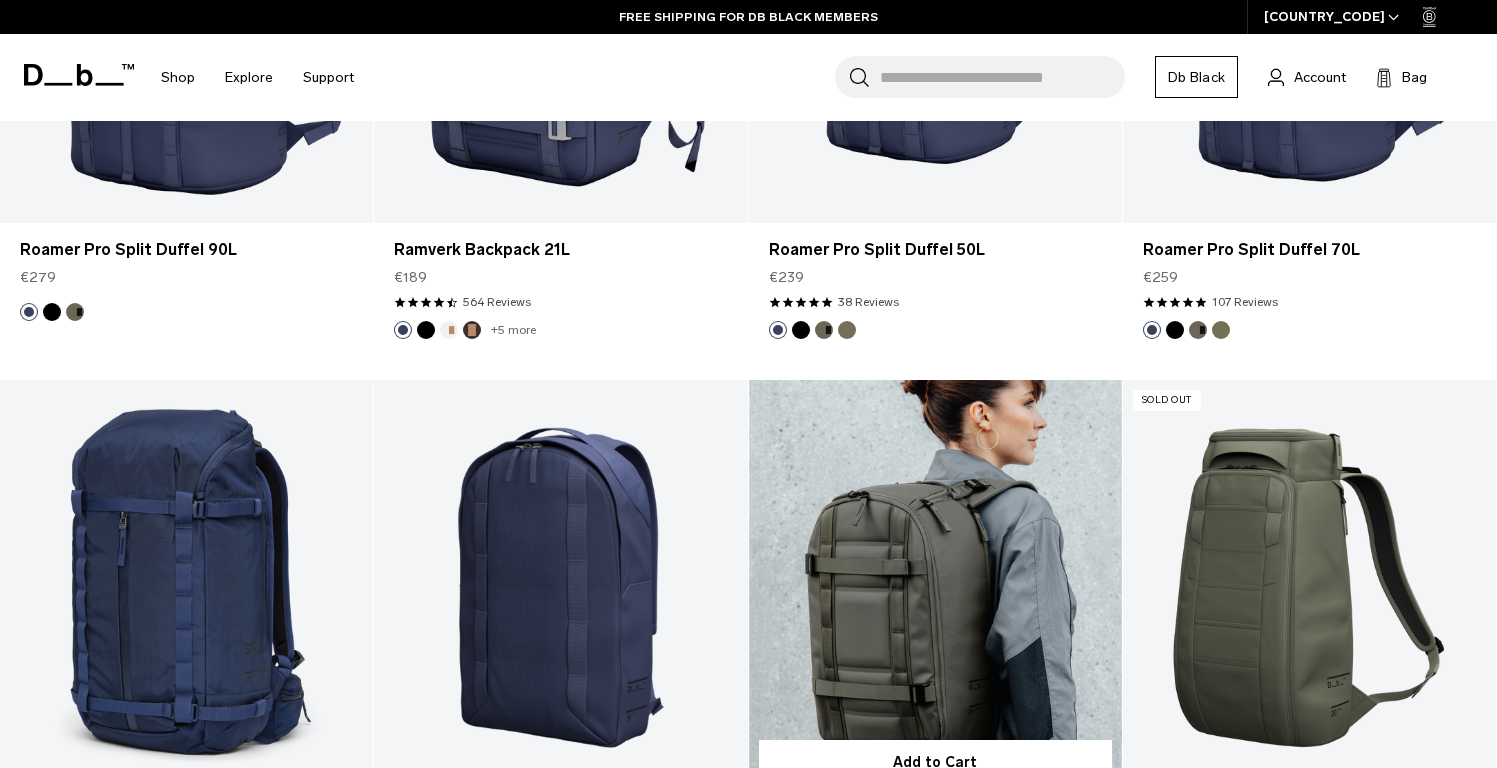 scroll, scrollTop: 6775, scrollLeft: 0, axis: vertical 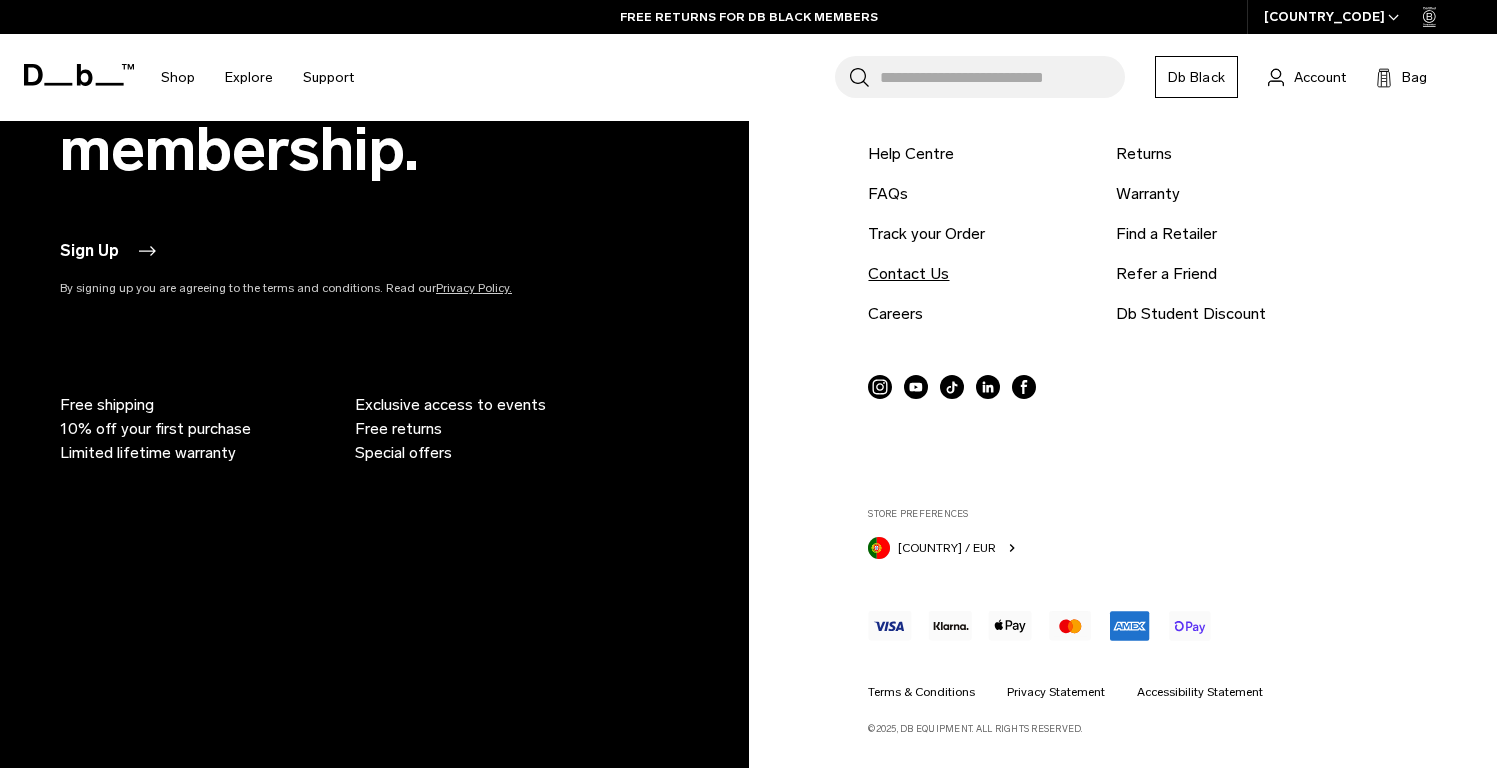click on "Contact Us" at bounding box center [908, 274] 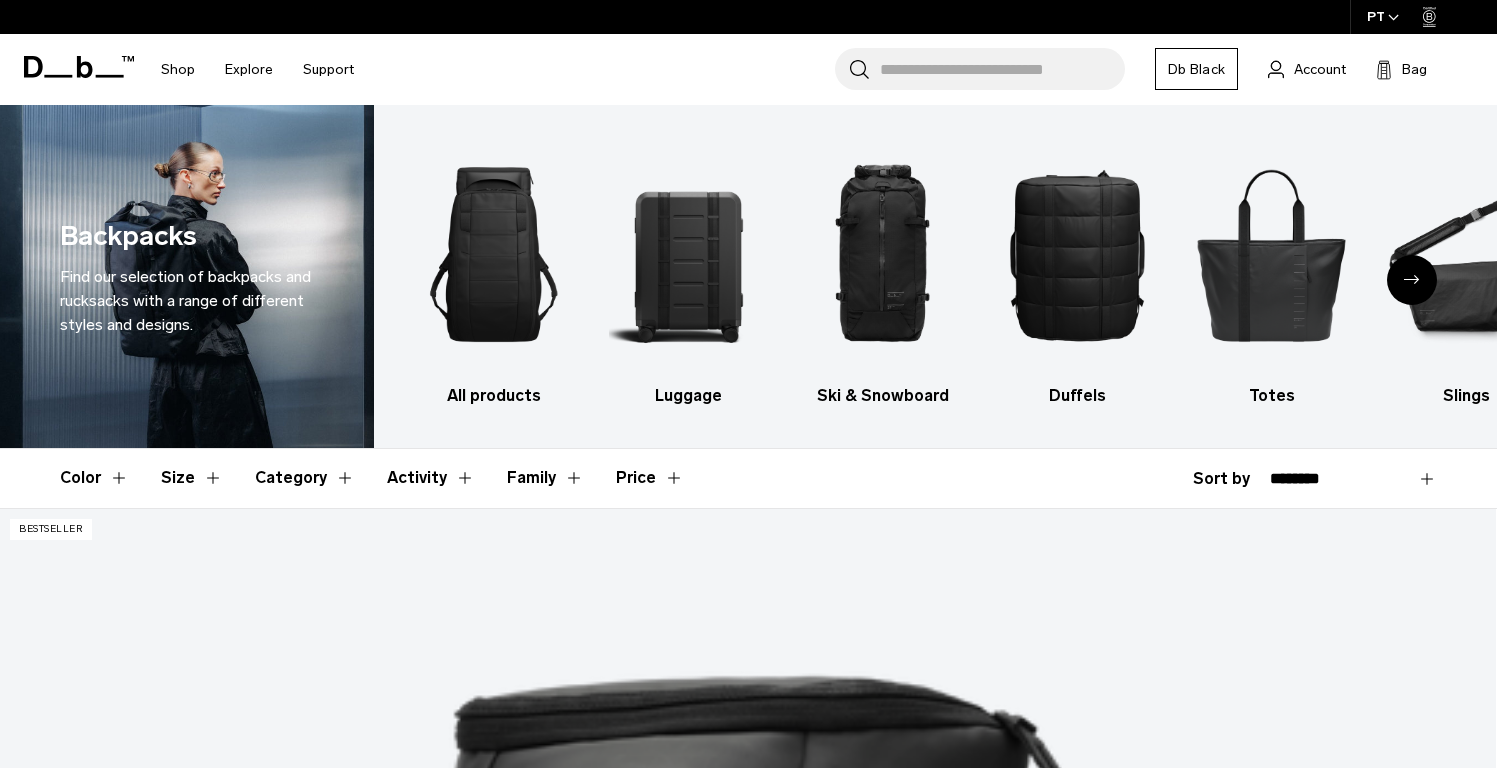 scroll, scrollTop: 0, scrollLeft: 0, axis: both 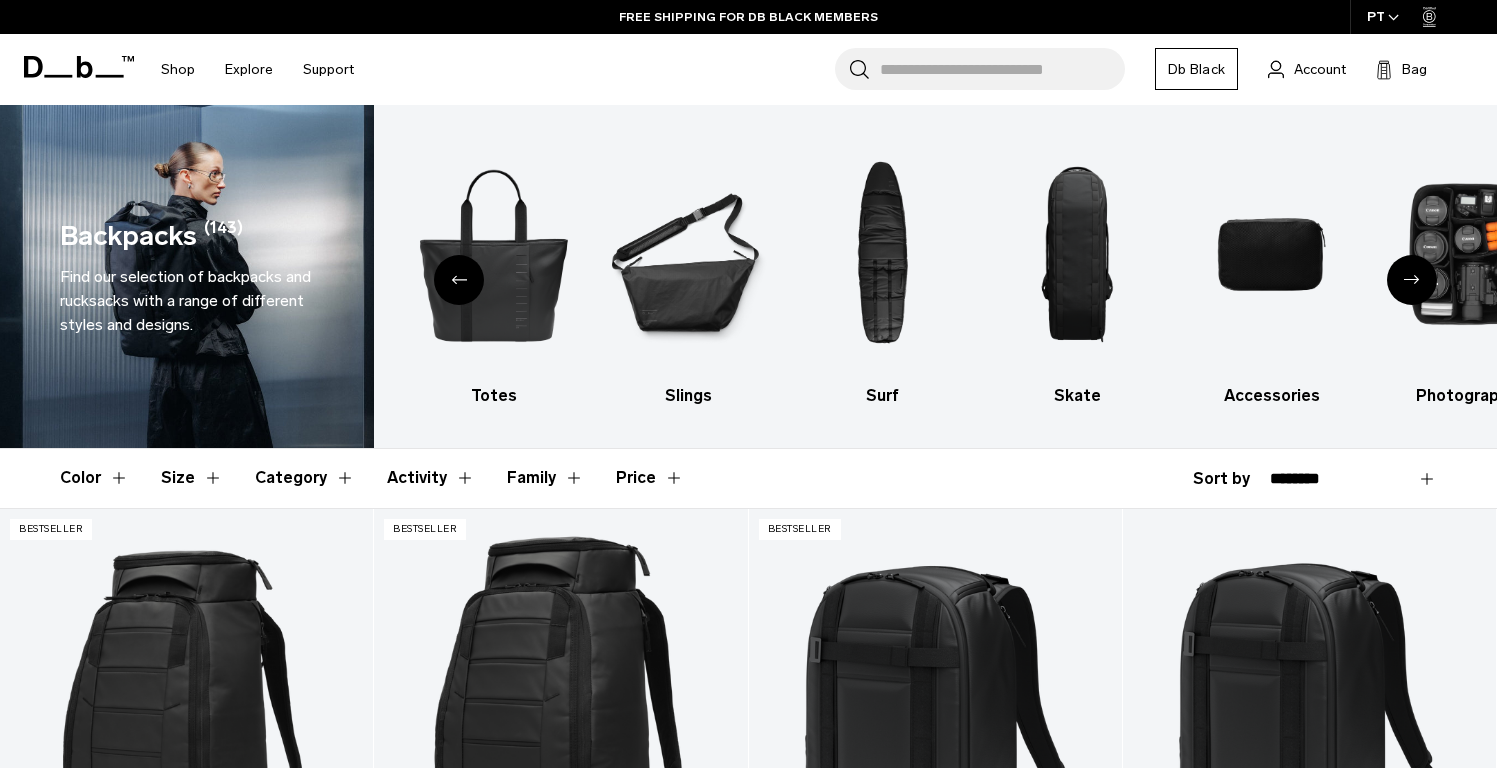 click 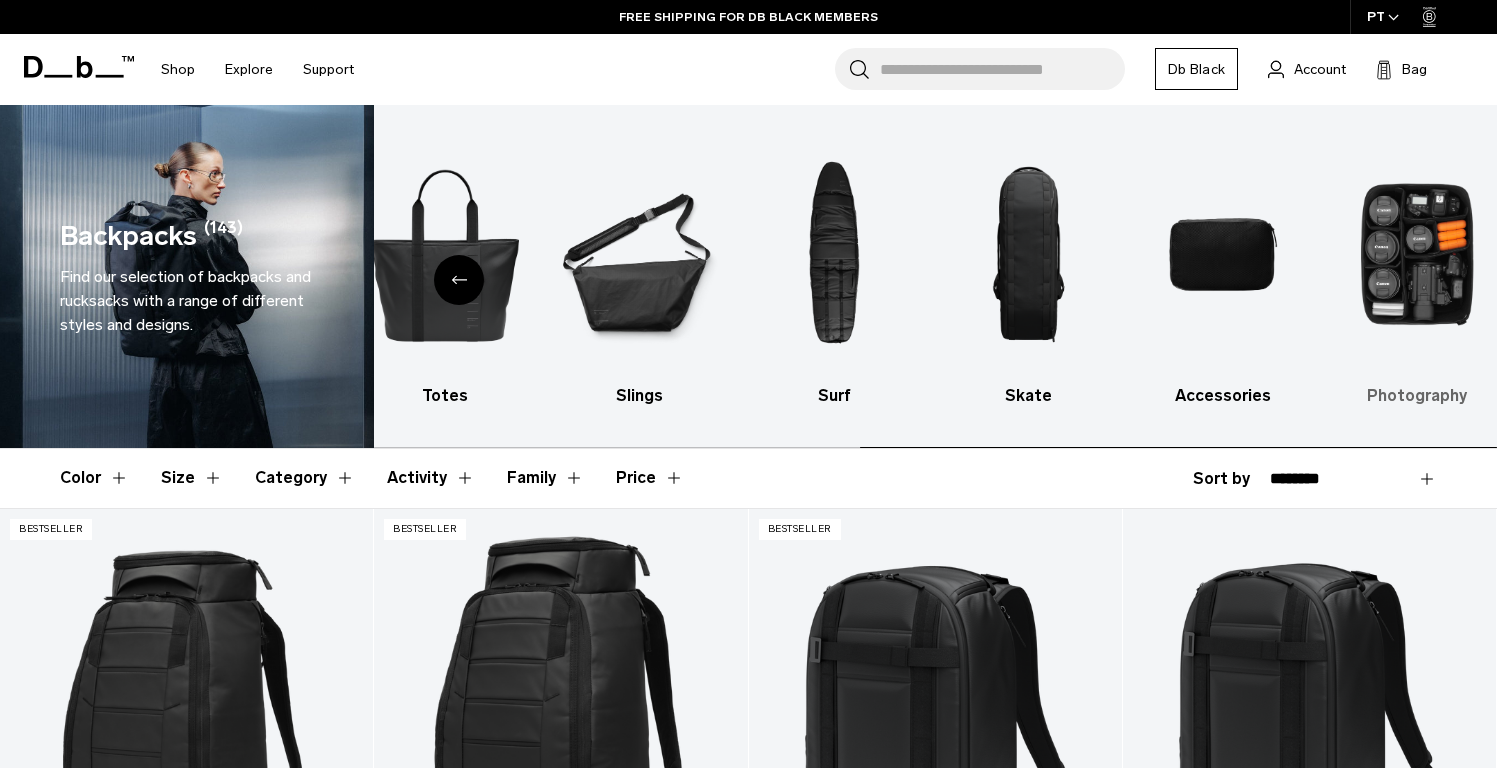 click at bounding box center [1417, 254] 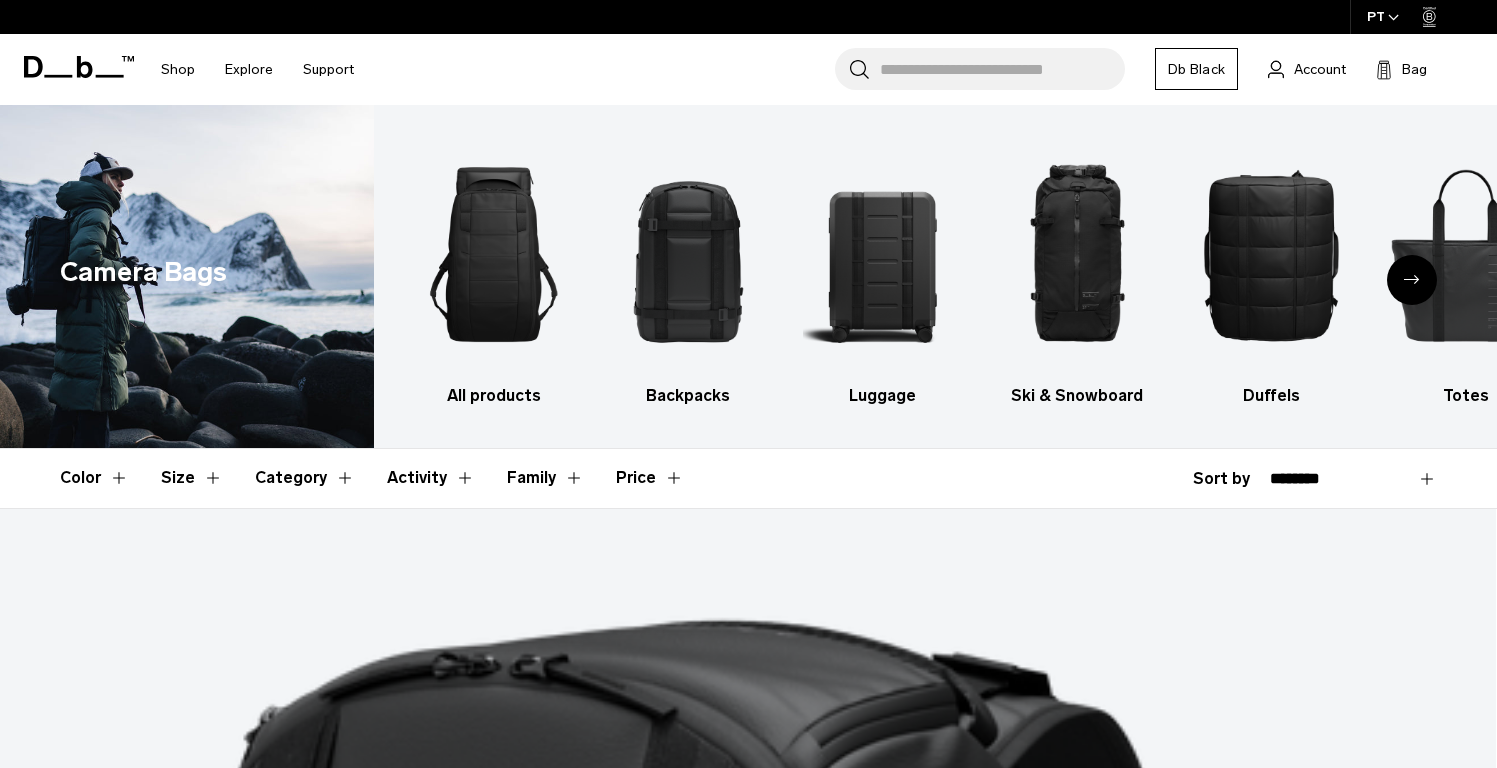 scroll, scrollTop: 0, scrollLeft: 0, axis: both 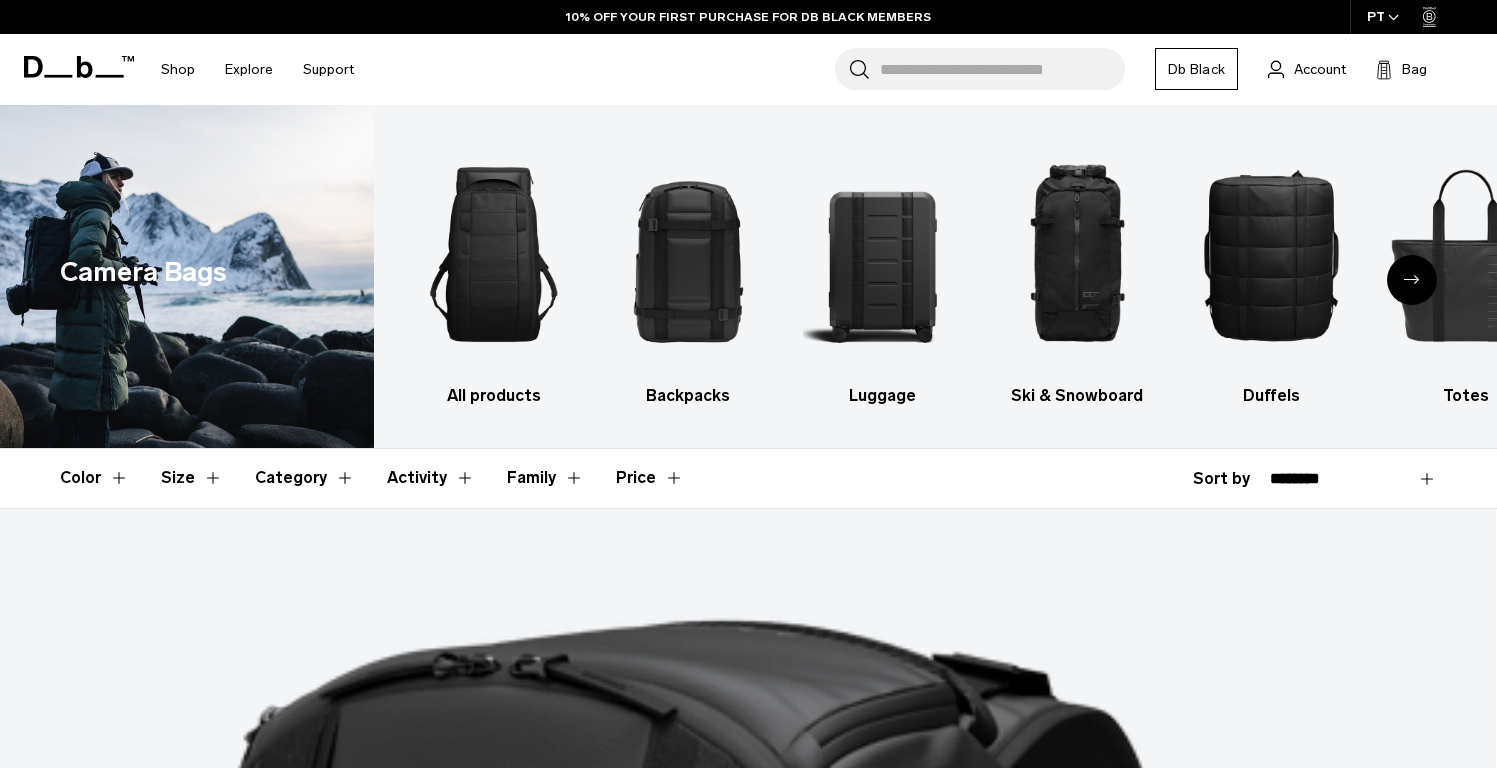 click at bounding box center [1412, 280] 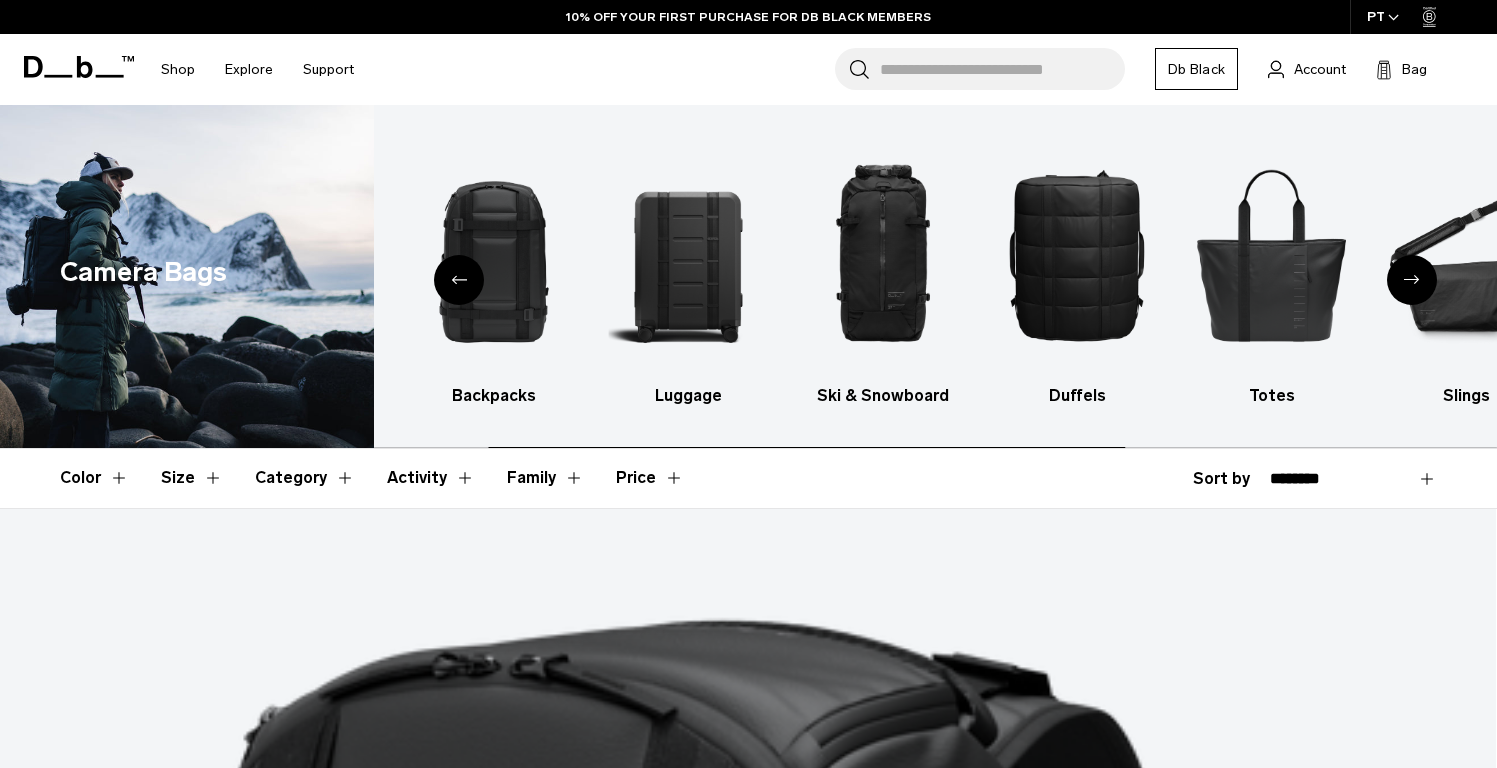 click at bounding box center (1412, 280) 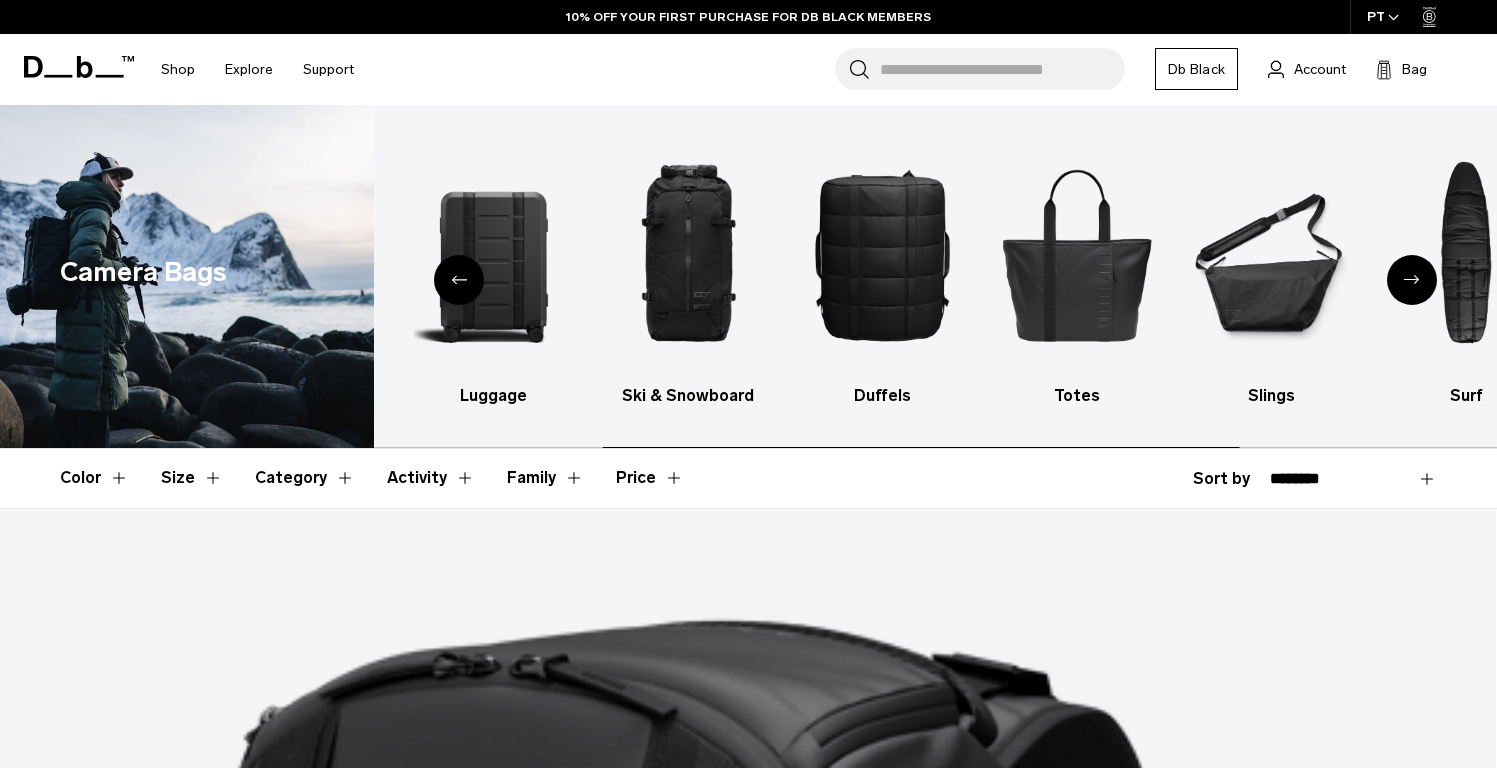 click at bounding box center [1412, 280] 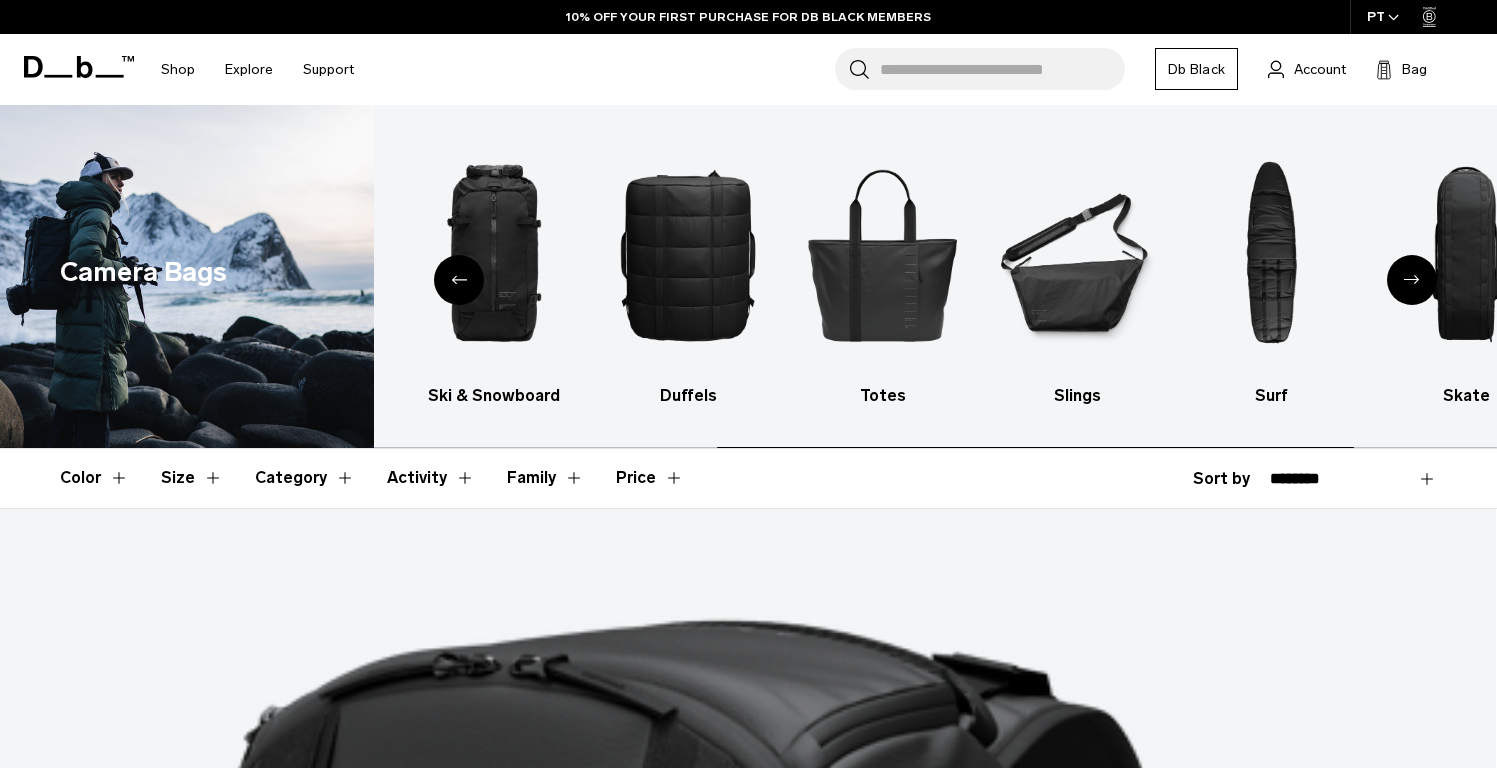 click at bounding box center (1412, 280) 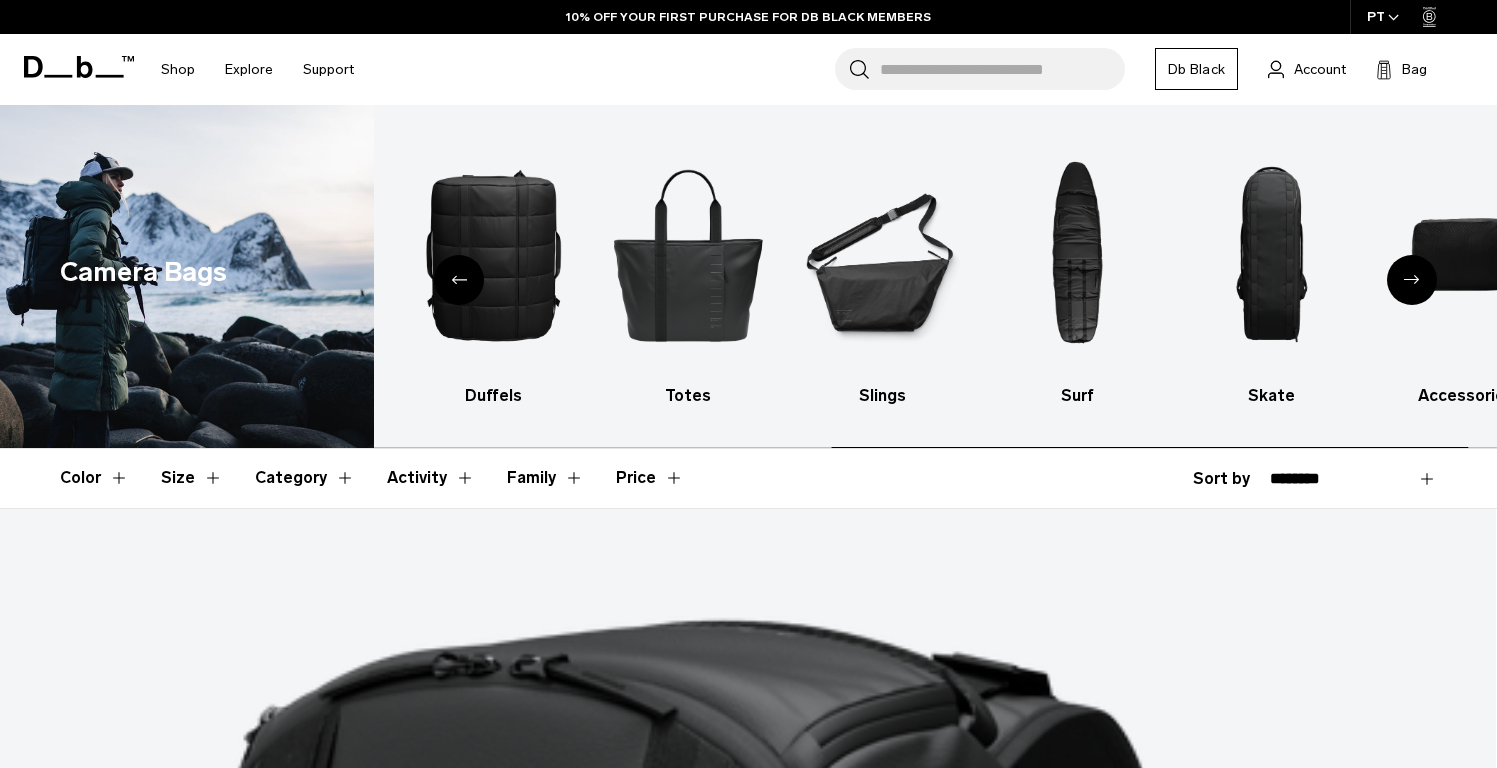 click at bounding box center (1412, 280) 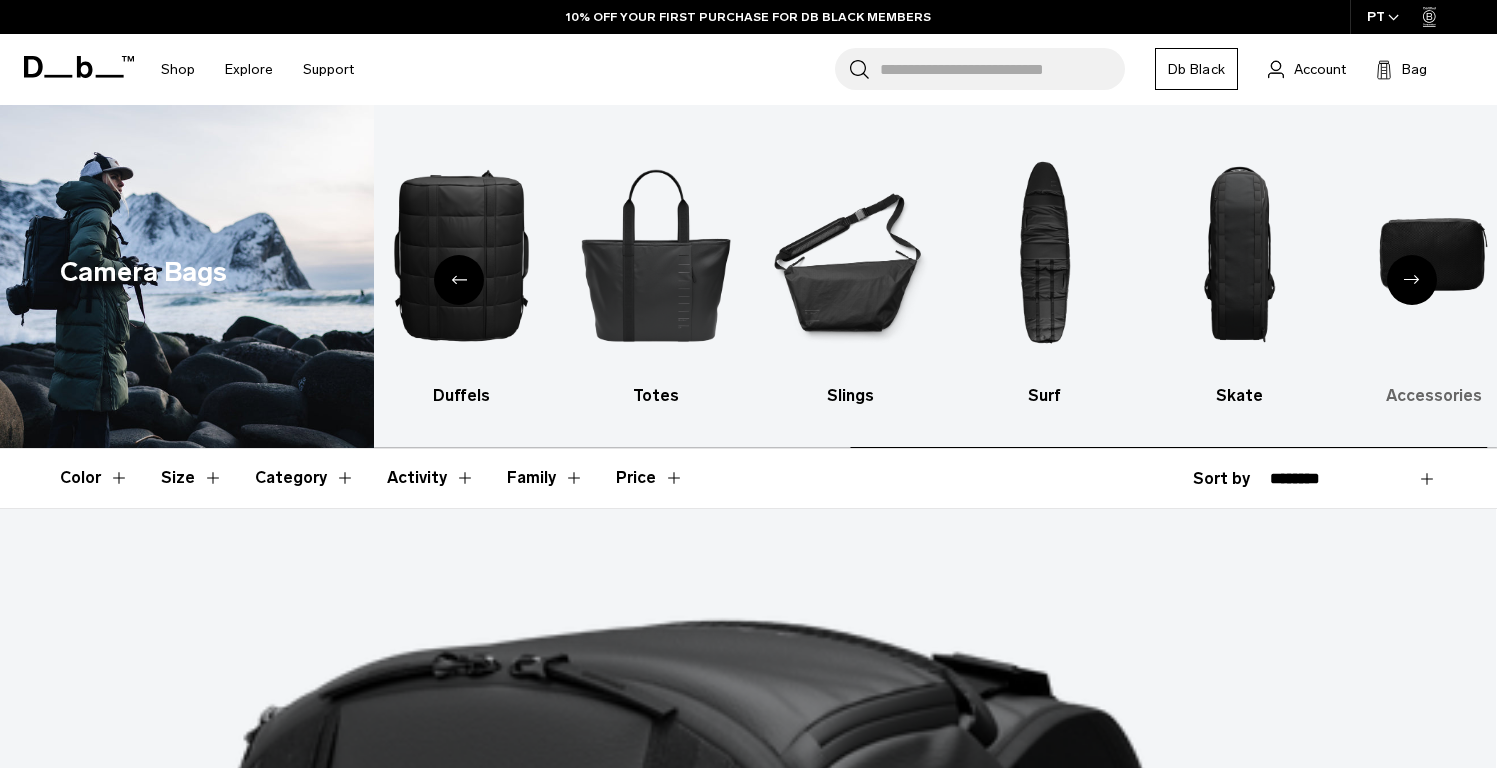 click on "All products
Backpacks
Luggage
Ski & Snowboard
Duffels
Totes
Slings
Surf
Skate
Accessories" at bounding box center [935, 276] 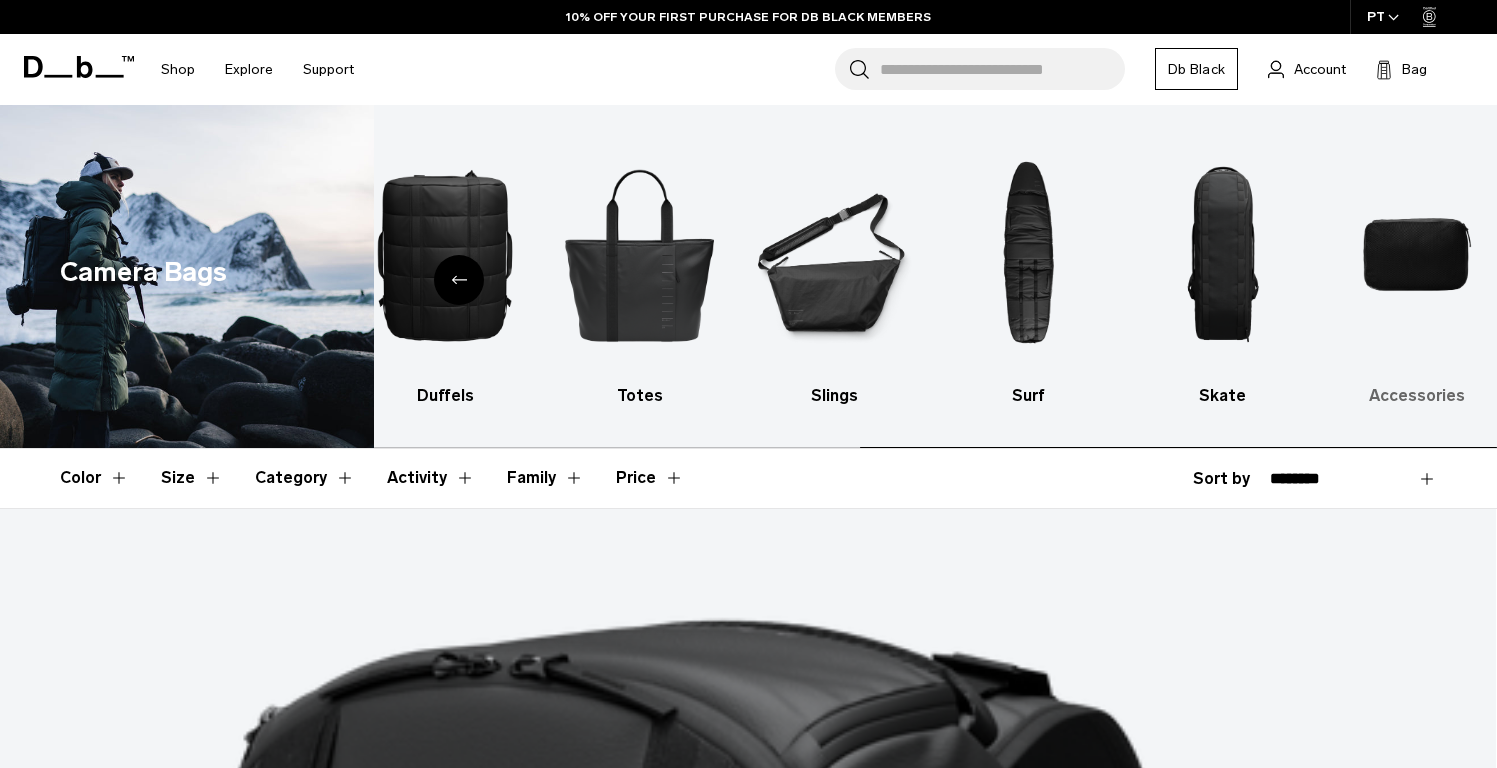 click at bounding box center (1417, 254) 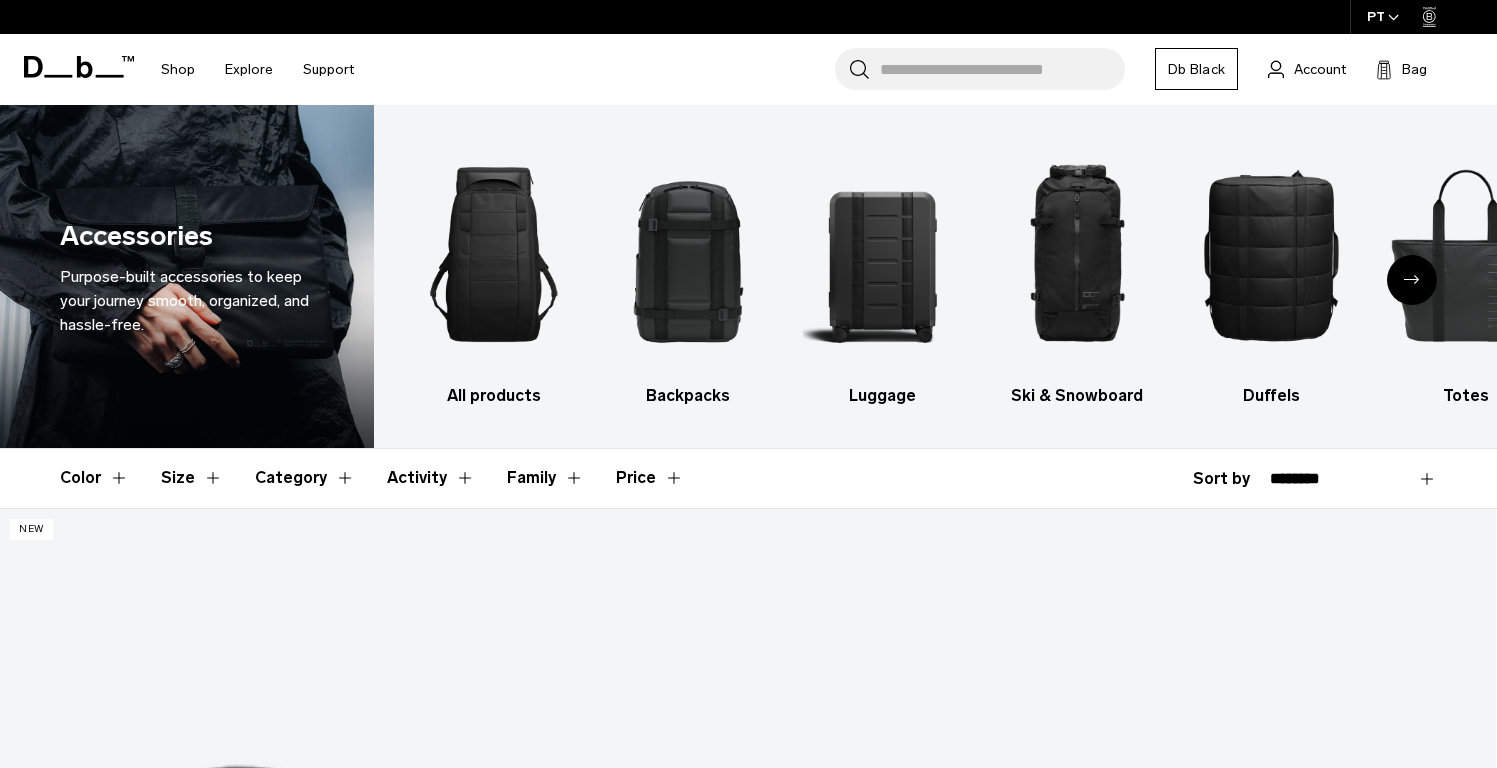 scroll, scrollTop: 0, scrollLeft: 0, axis: both 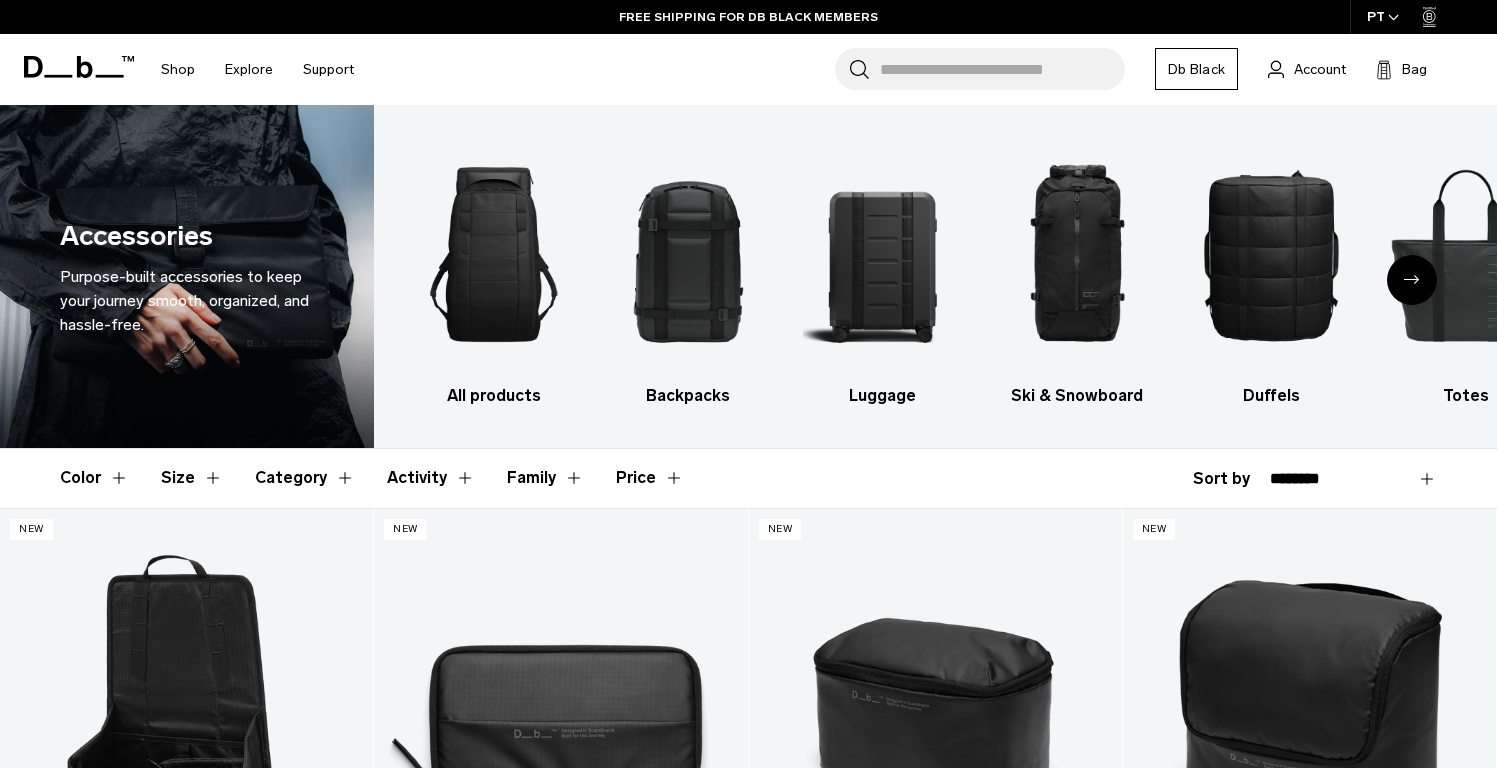 click at bounding box center (1412, 280) 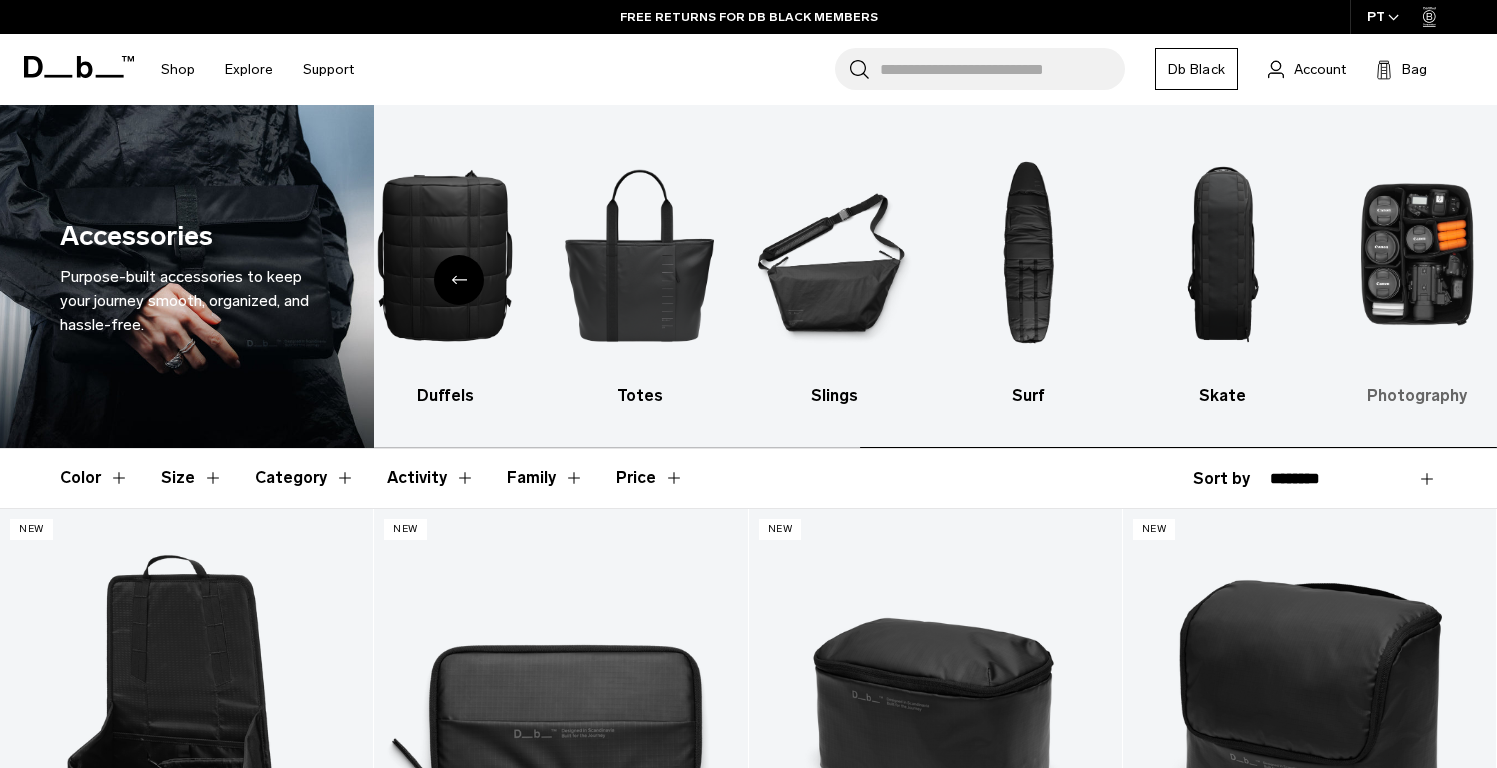 click at bounding box center [1417, 254] 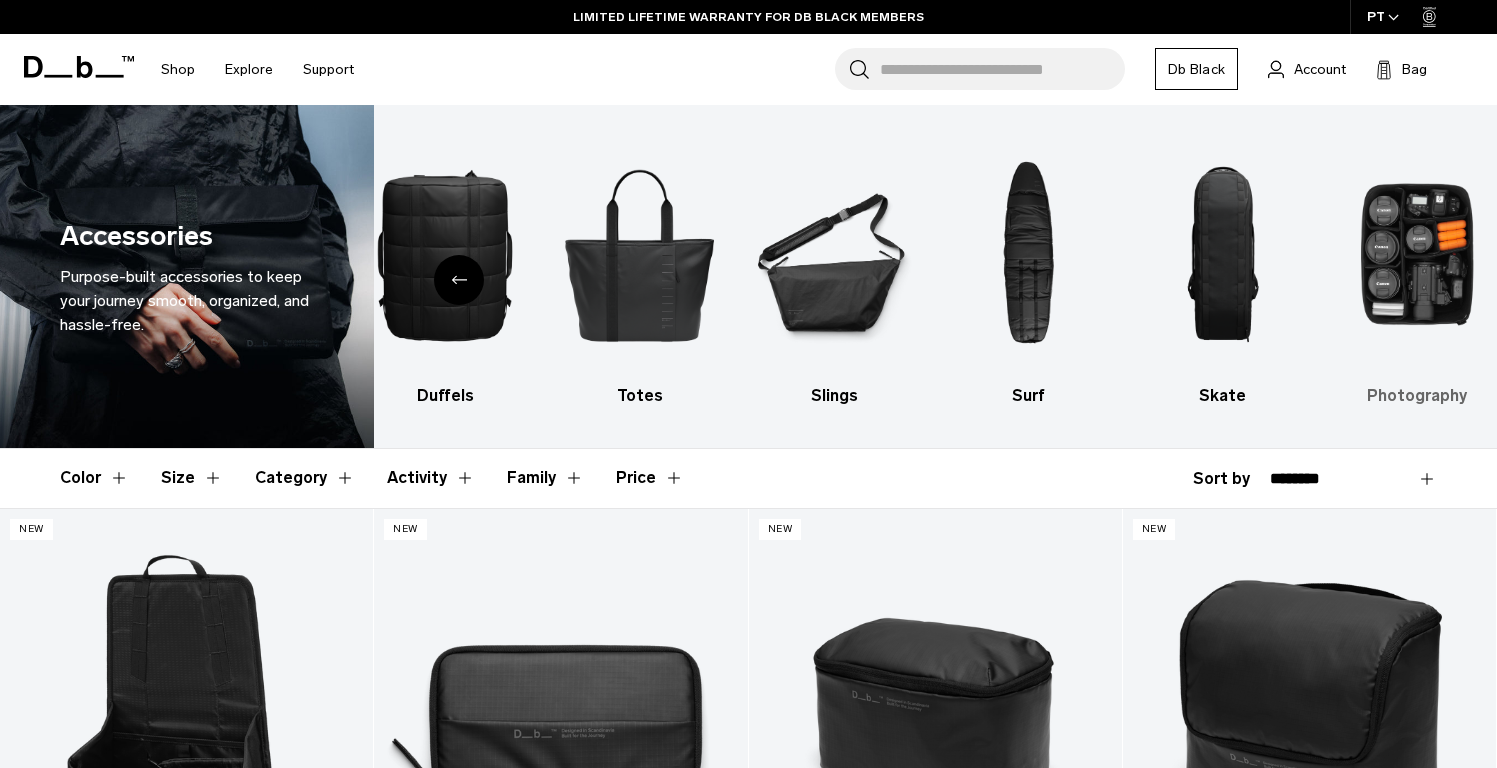 click on "Photography" at bounding box center (1417, 396) 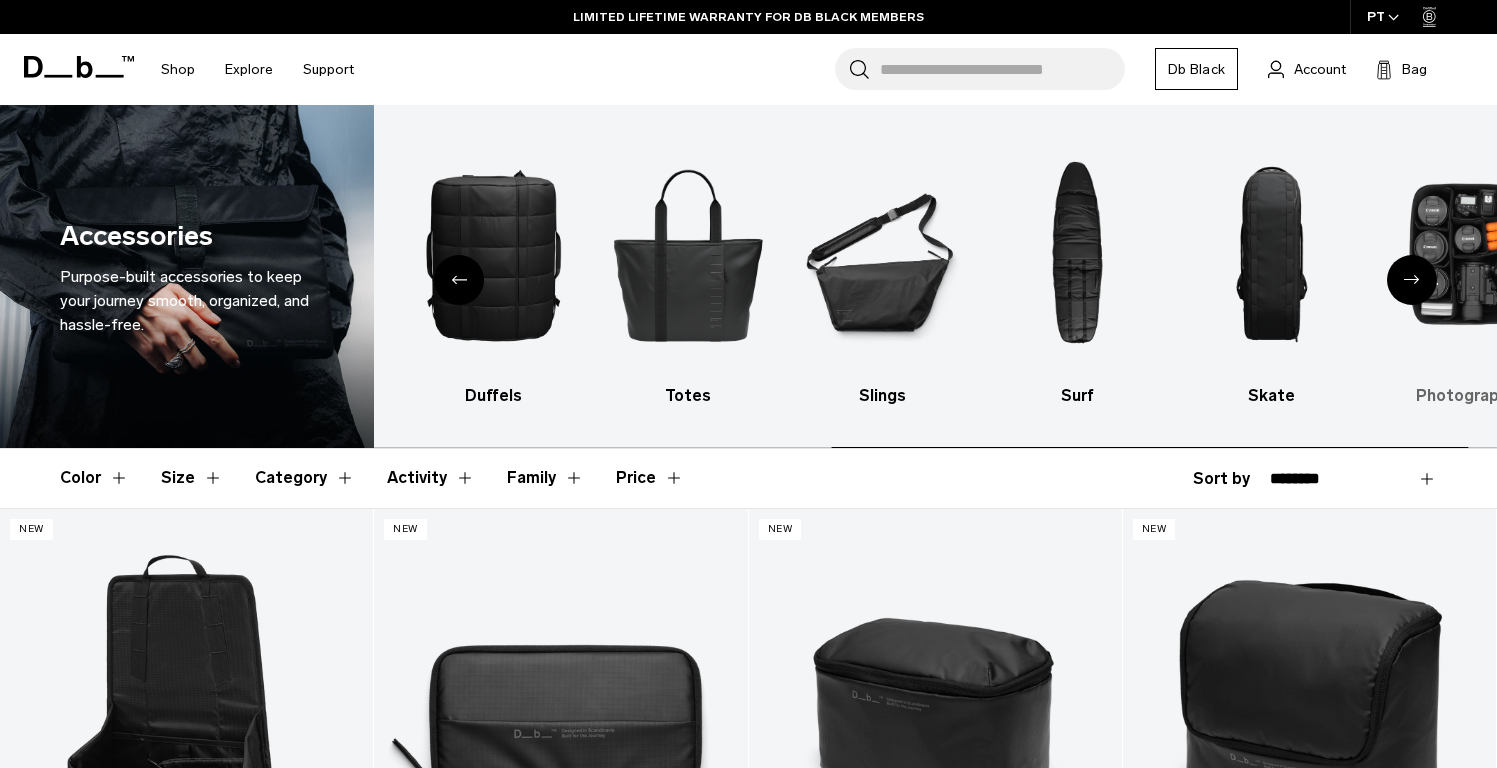 click on "Photography" at bounding box center [1465, 396] 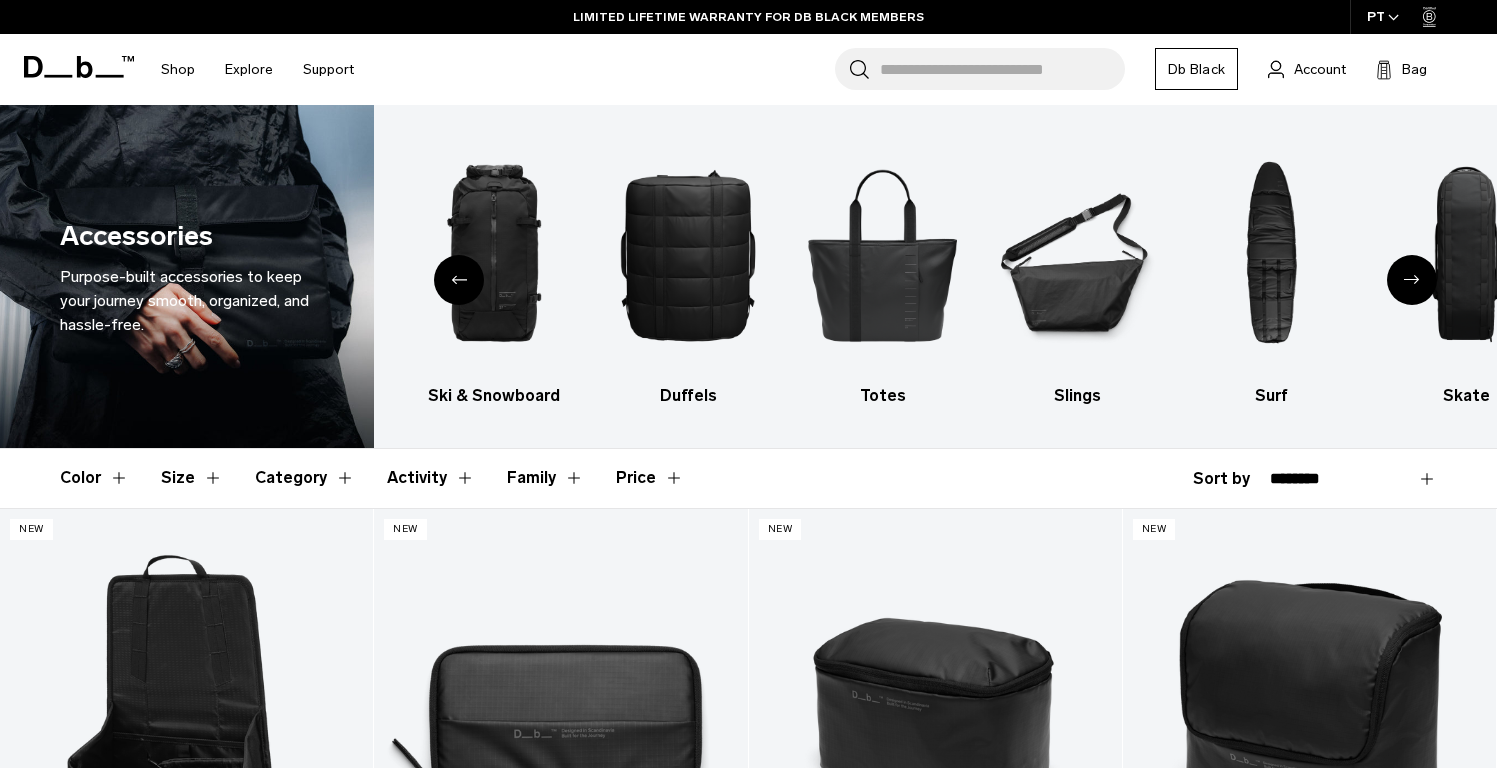 click 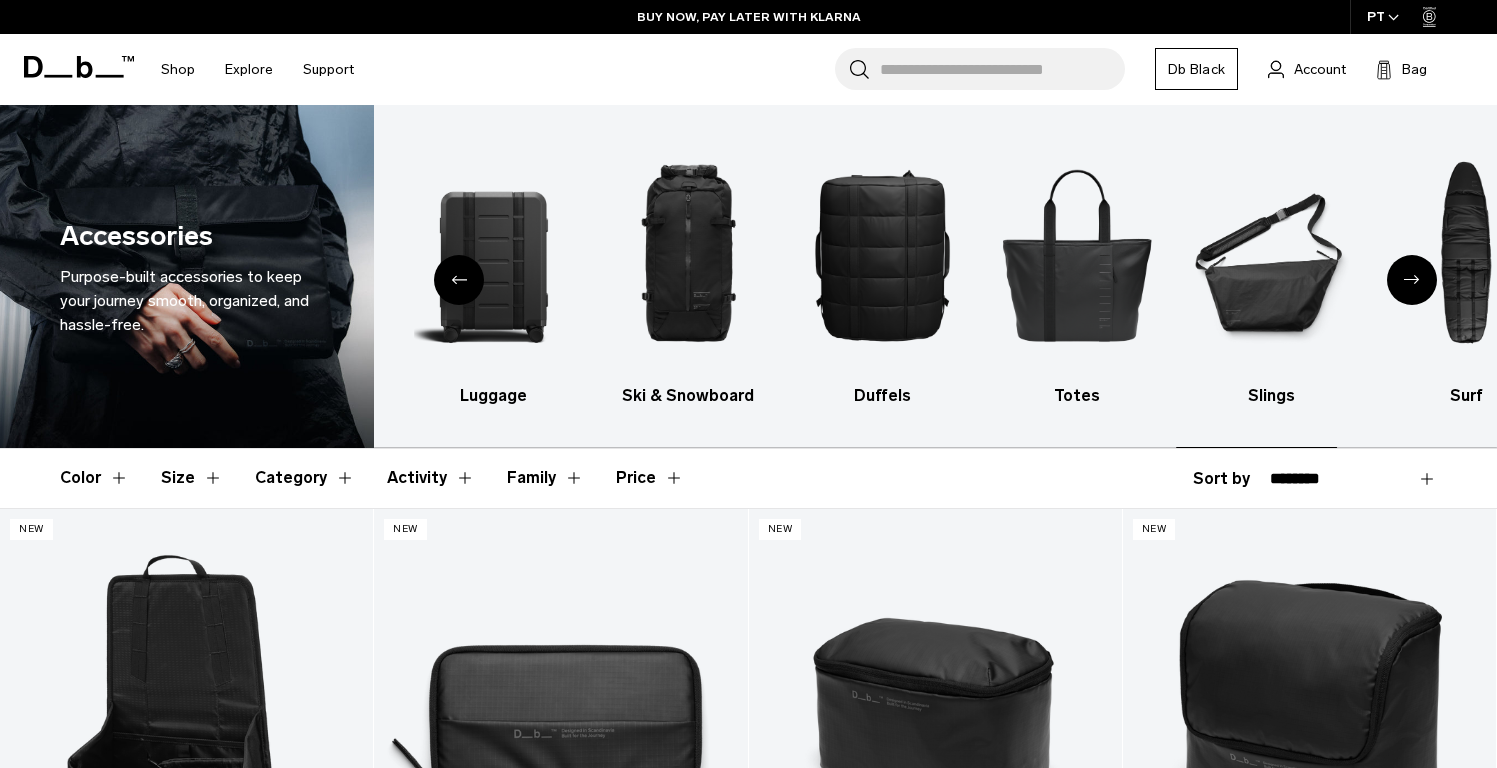 click 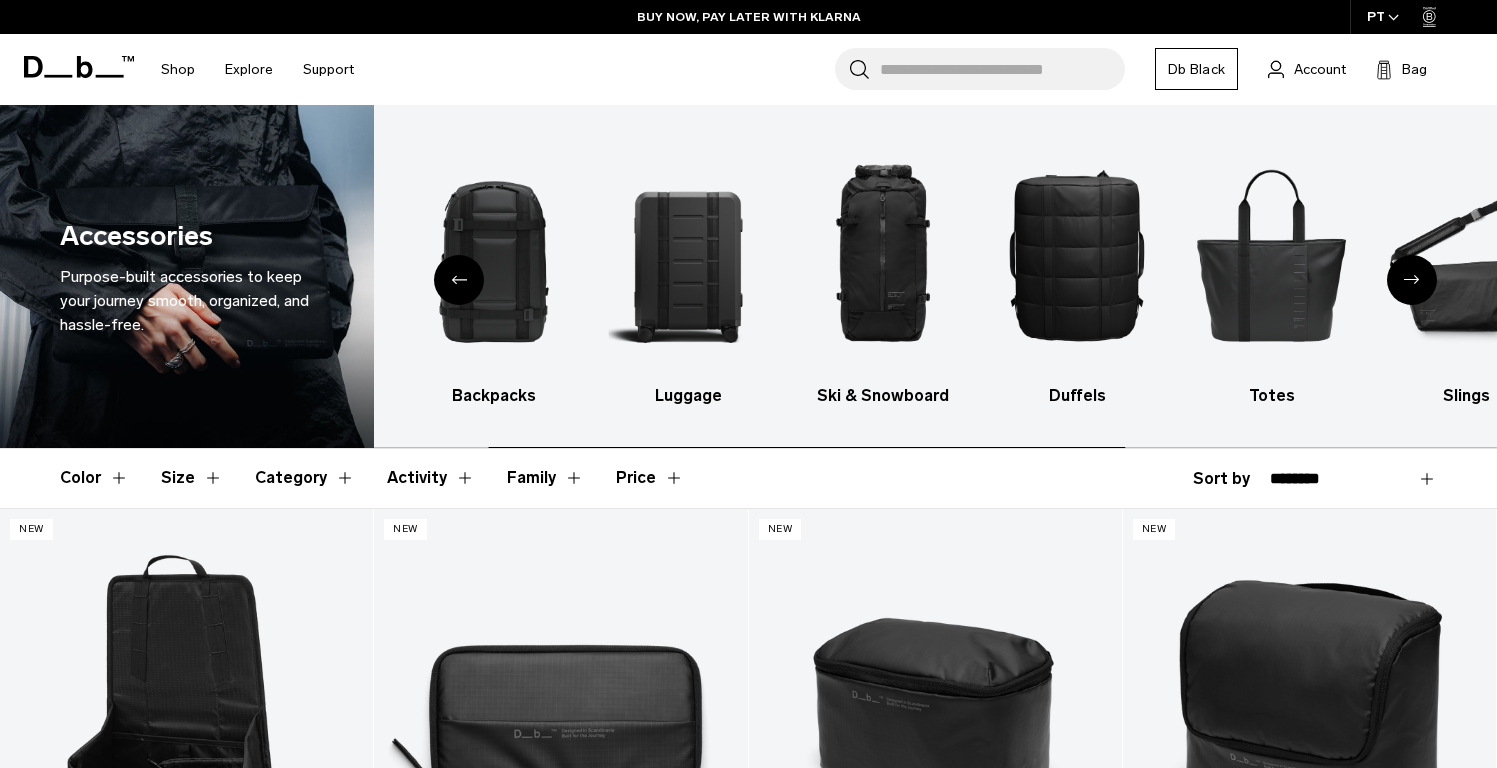 click 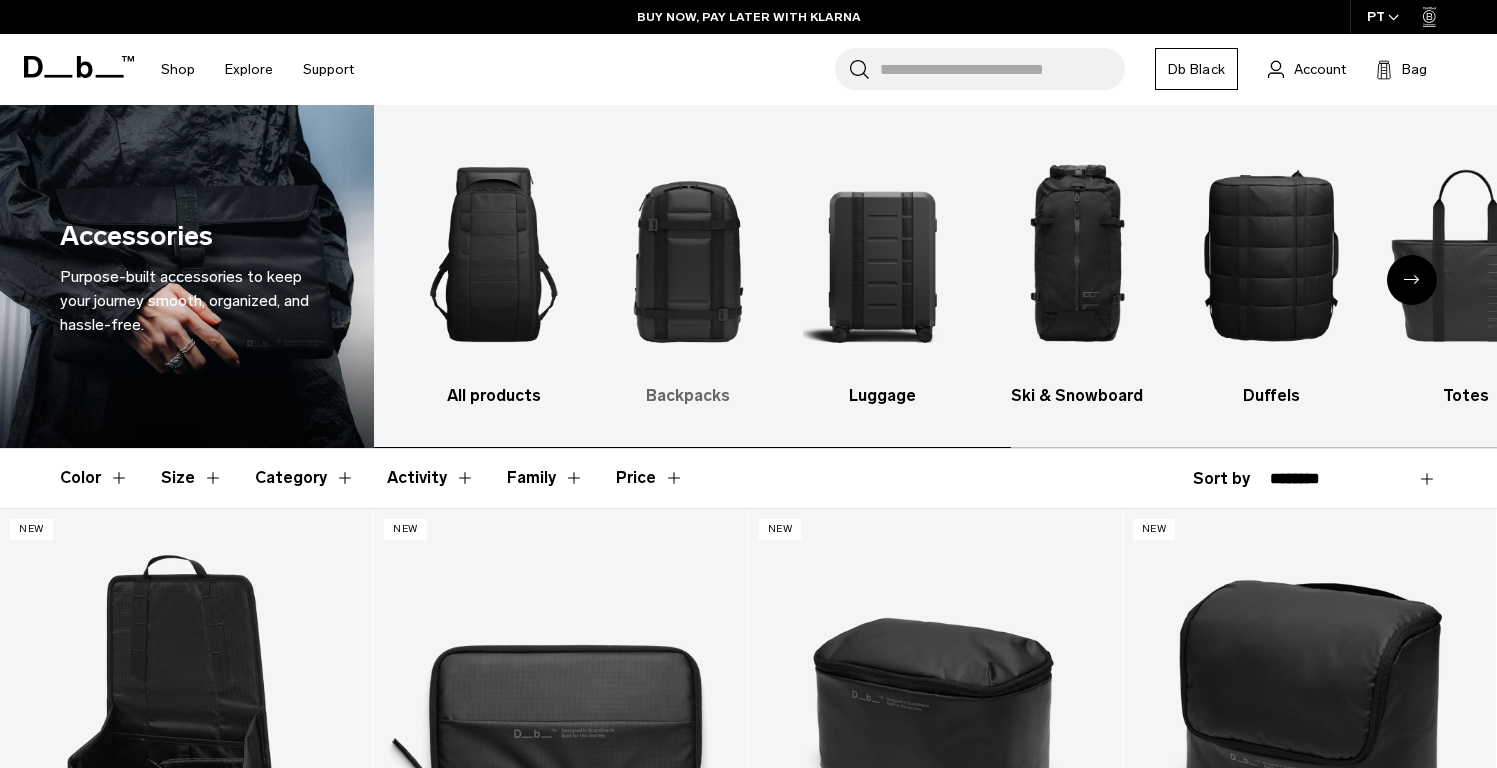click at bounding box center (688, 254) 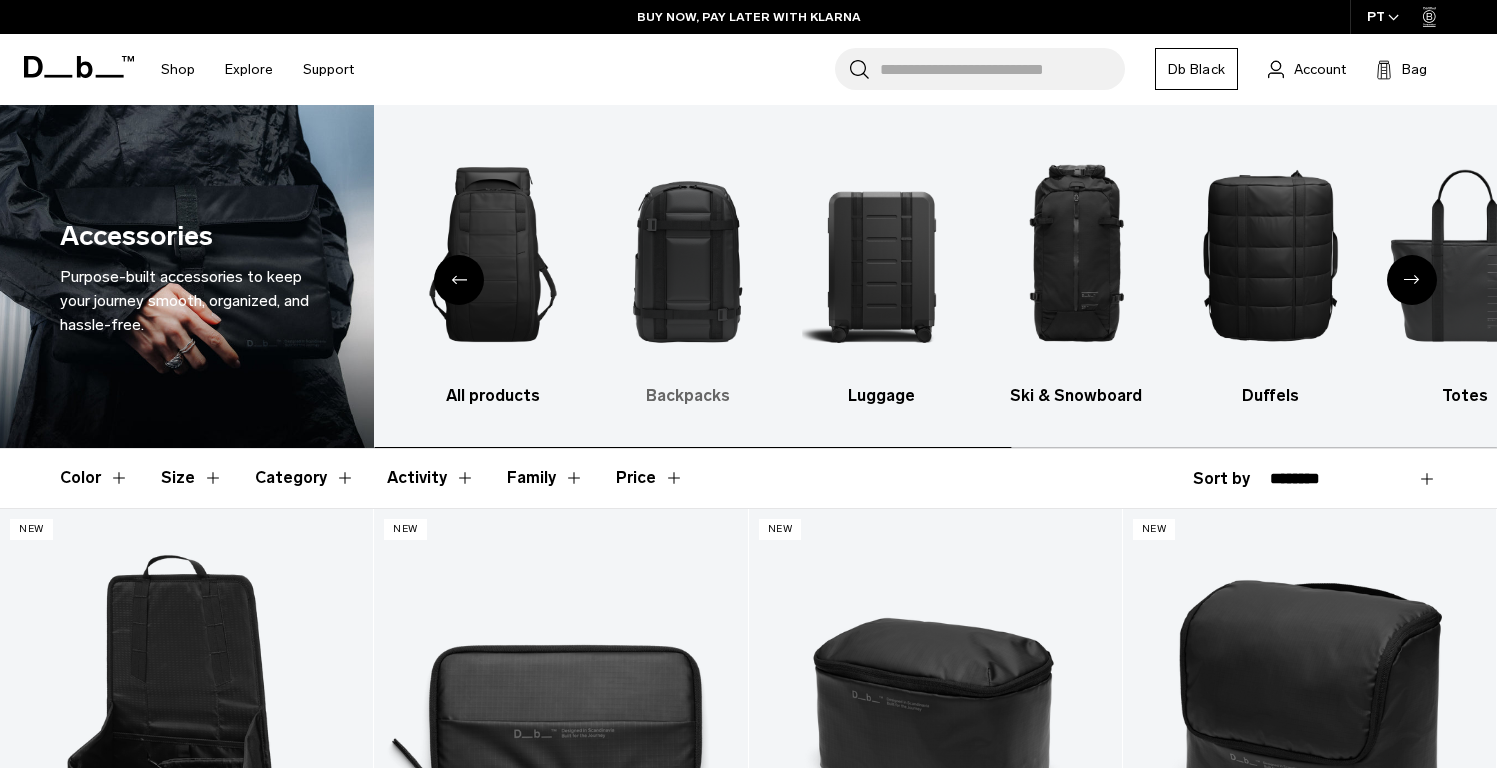 click at bounding box center (687, 254) 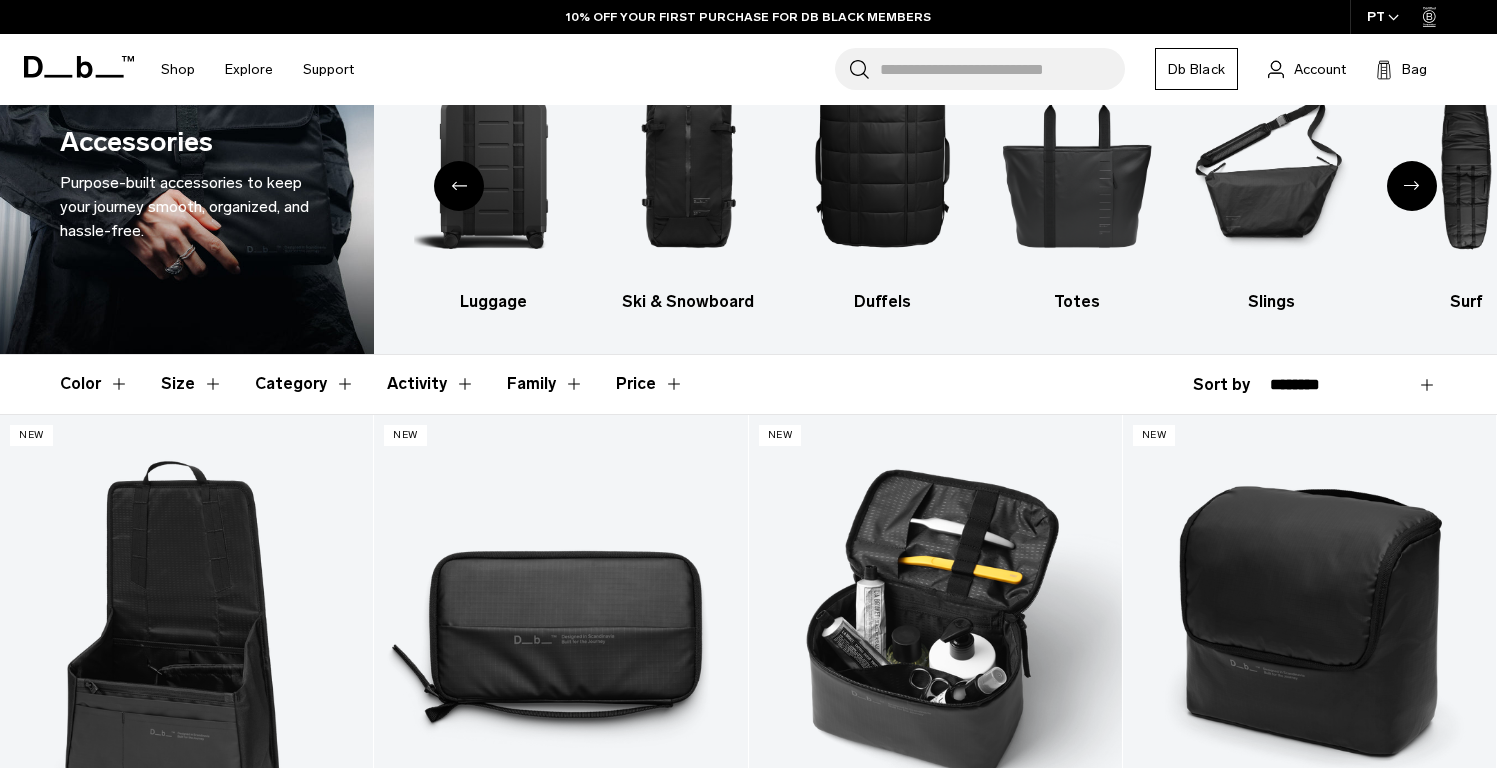 scroll, scrollTop: 93, scrollLeft: 0, axis: vertical 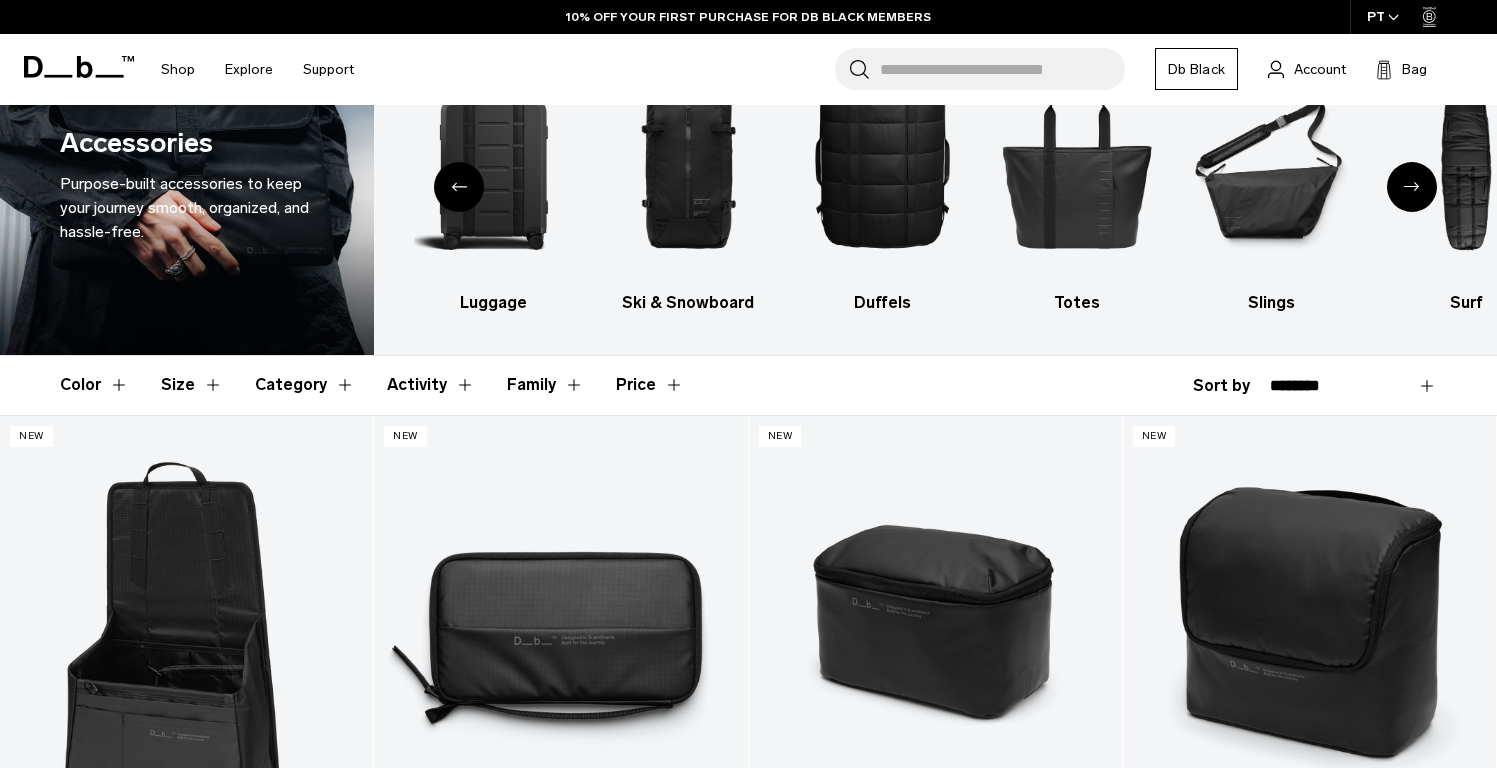 click on "Category" at bounding box center (305, 385) 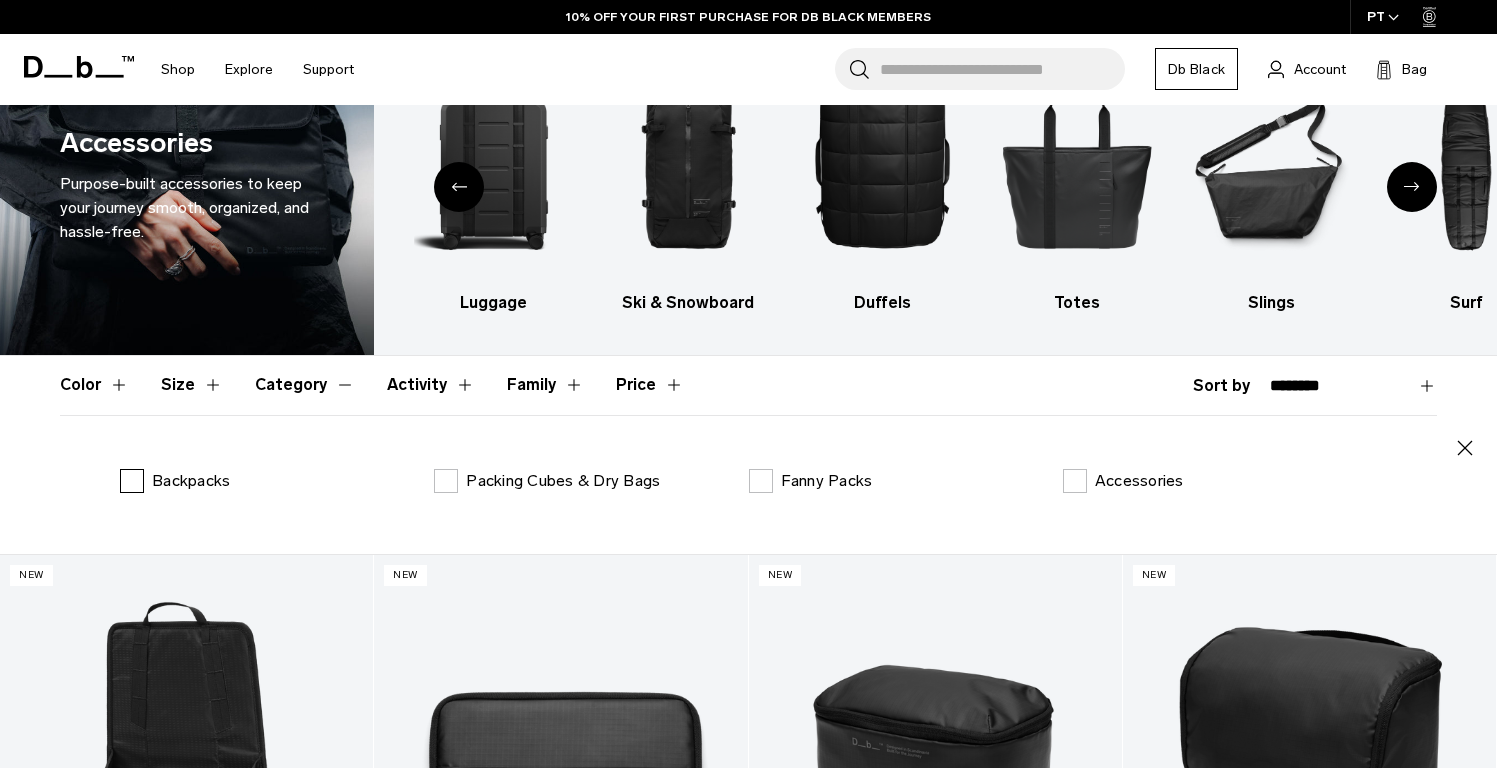click on "Backpacks" at bounding box center [191, 481] 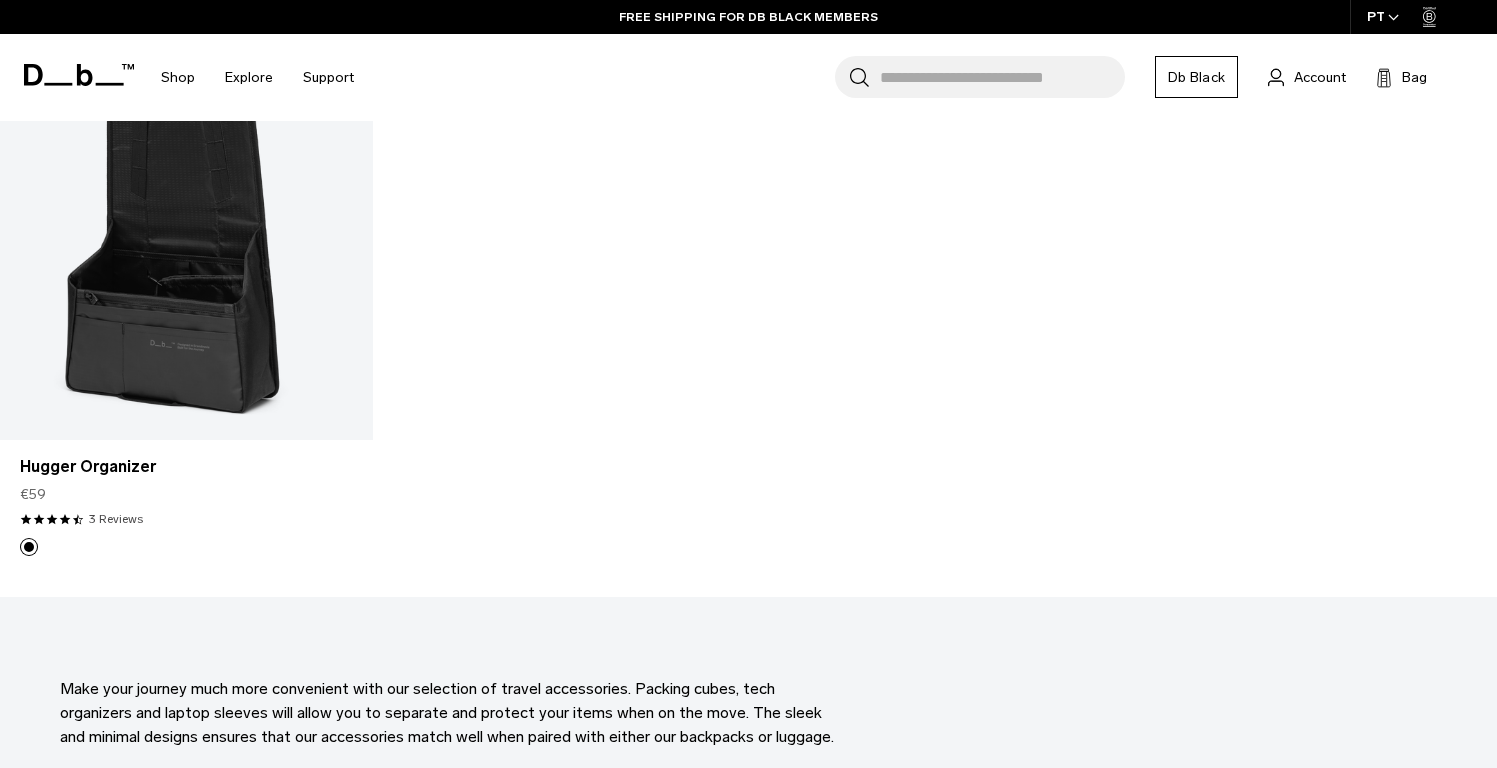 scroll, scrollTop: 0, scrollLeft: 0, axis: both 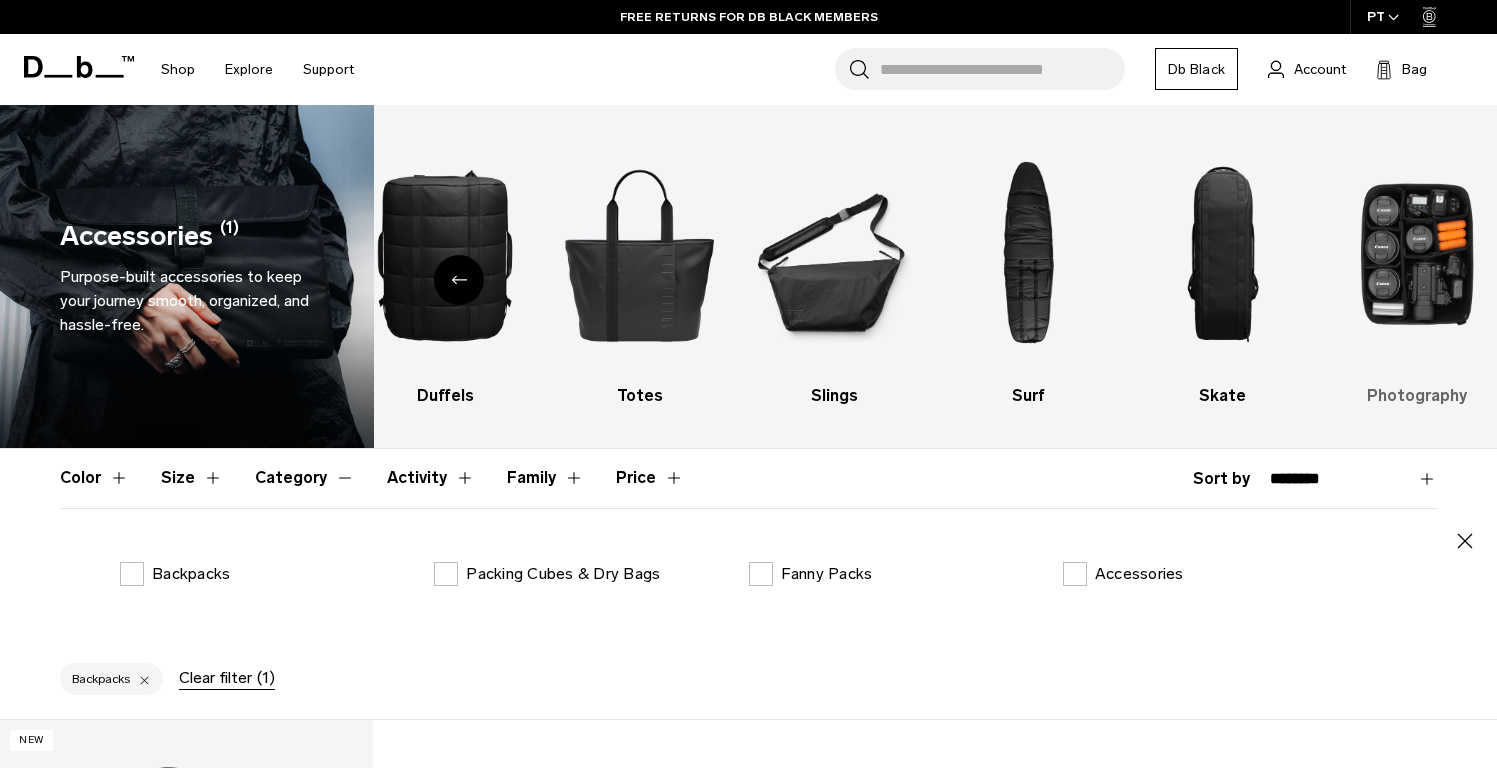 click at bounding box center [1417, 254] 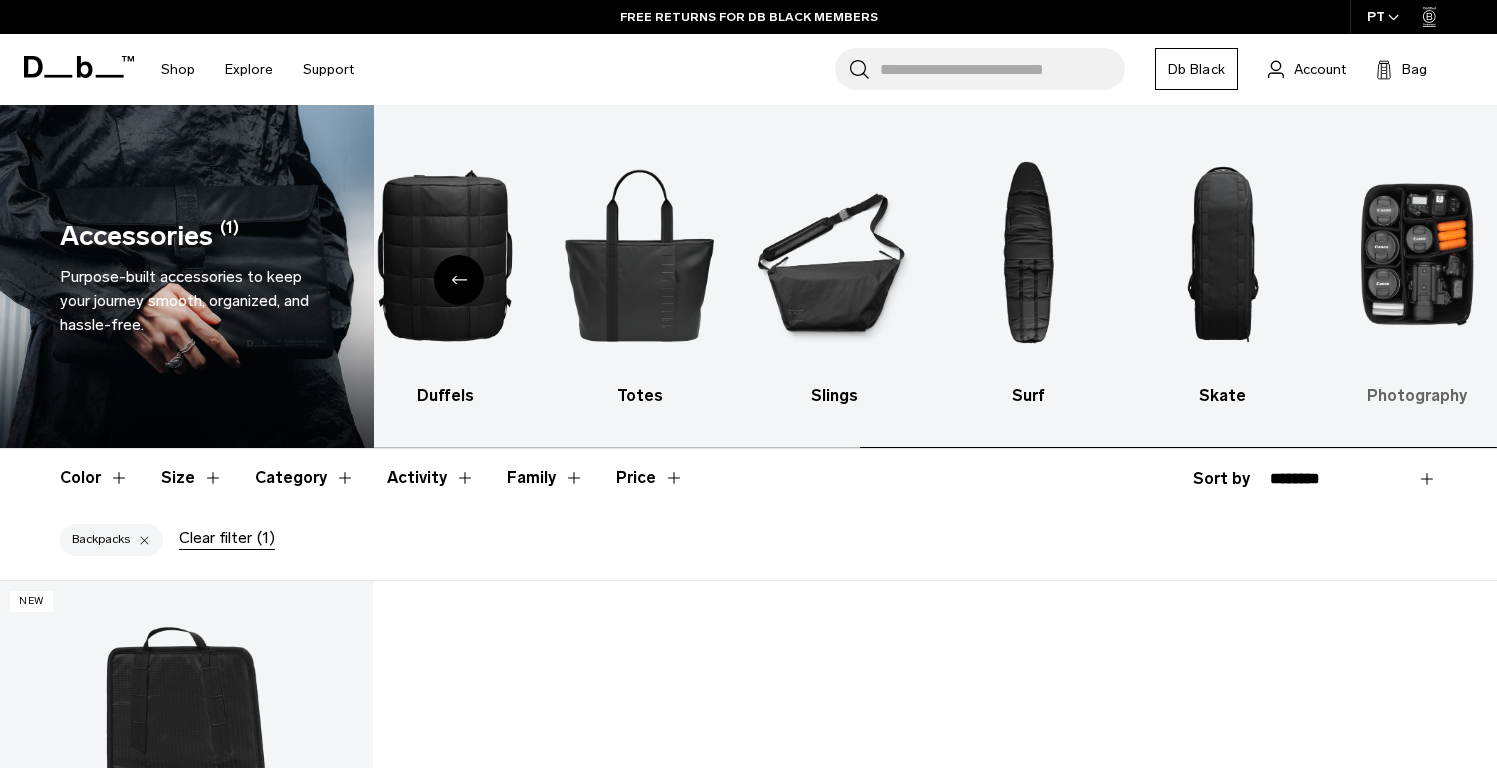 click at bounding box center [1417, 254] 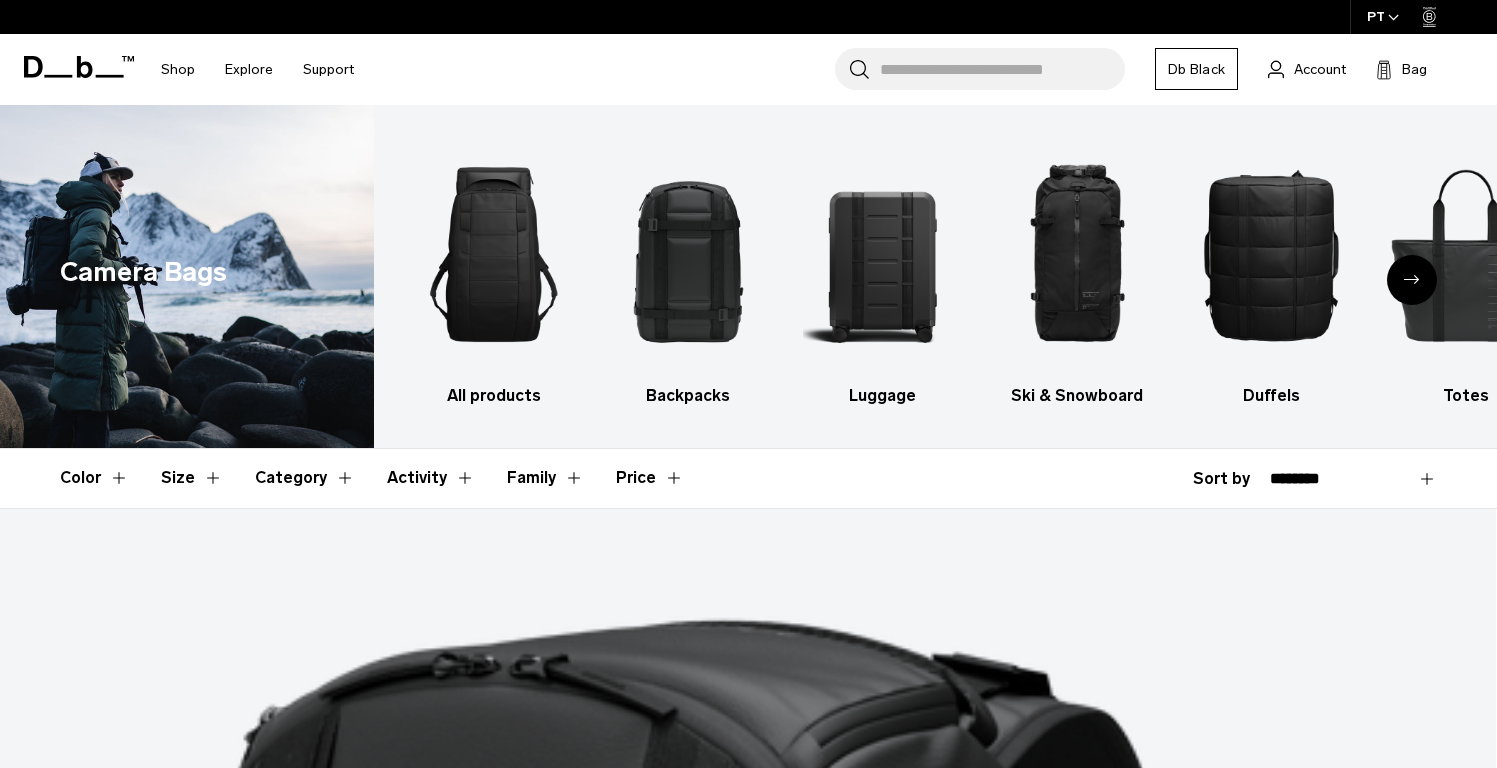scroll, scrollTop: 0, scrollLeft: 0, axis: both 